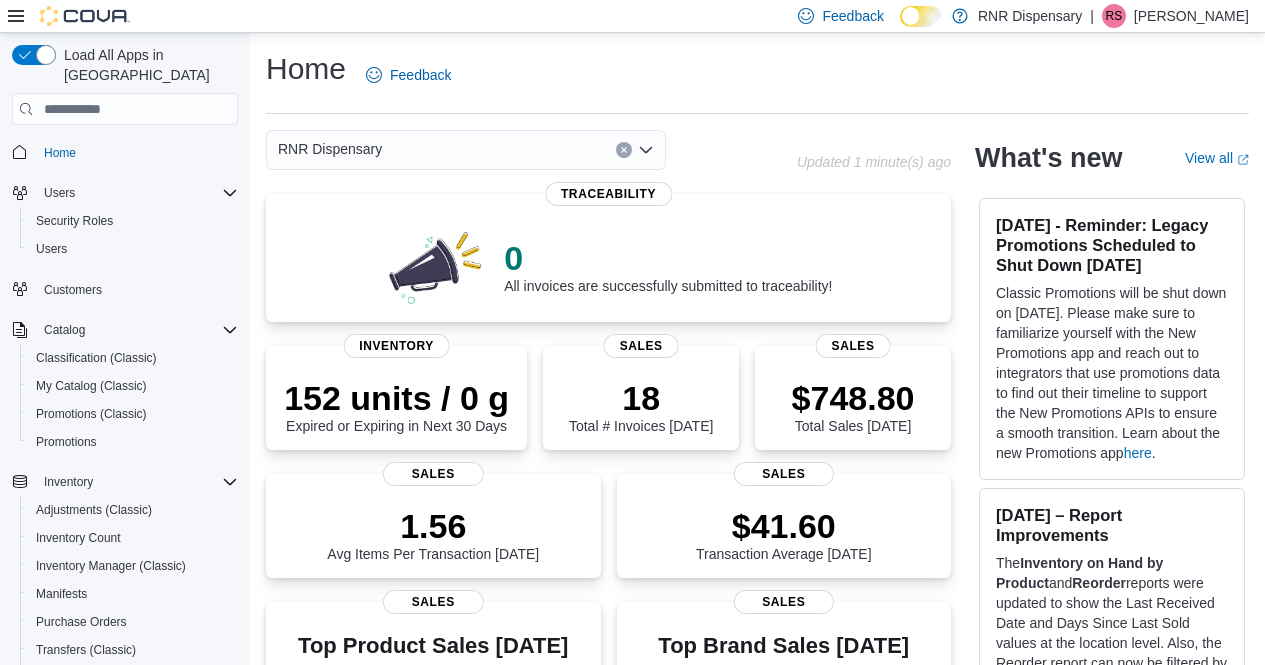 scroll, scrollTop: 0, scrollLeft: 0, axis: both 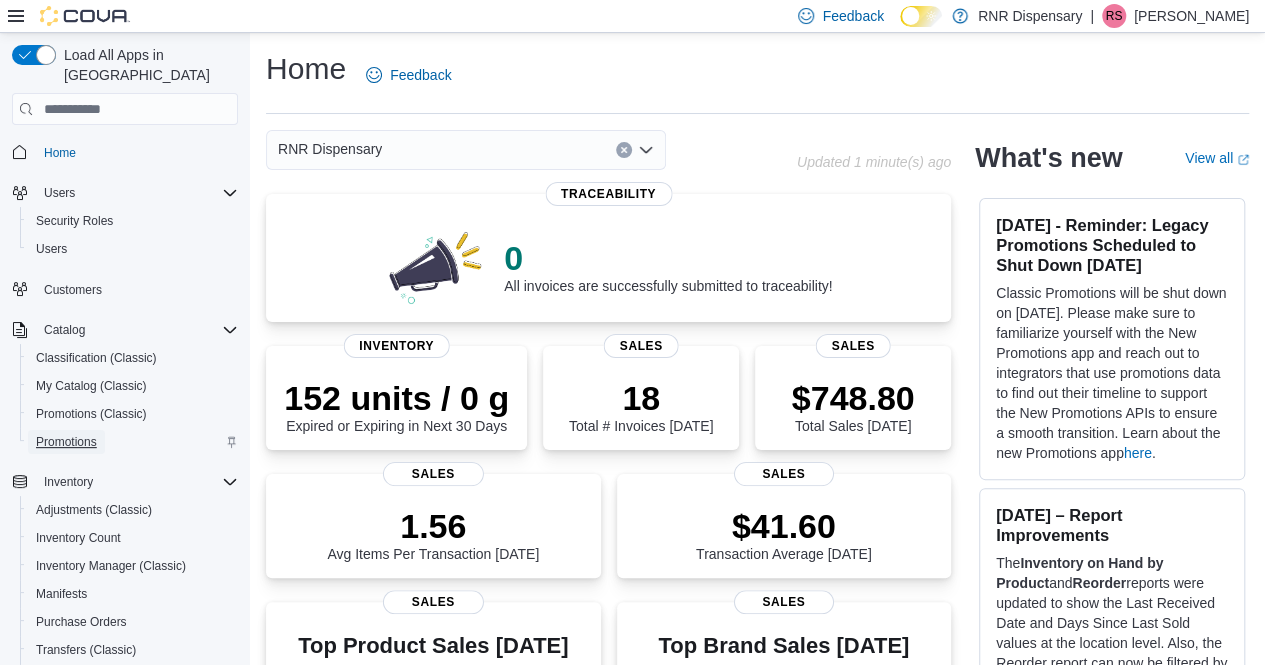 click on "Promotions" at bounding box center (66, 442) 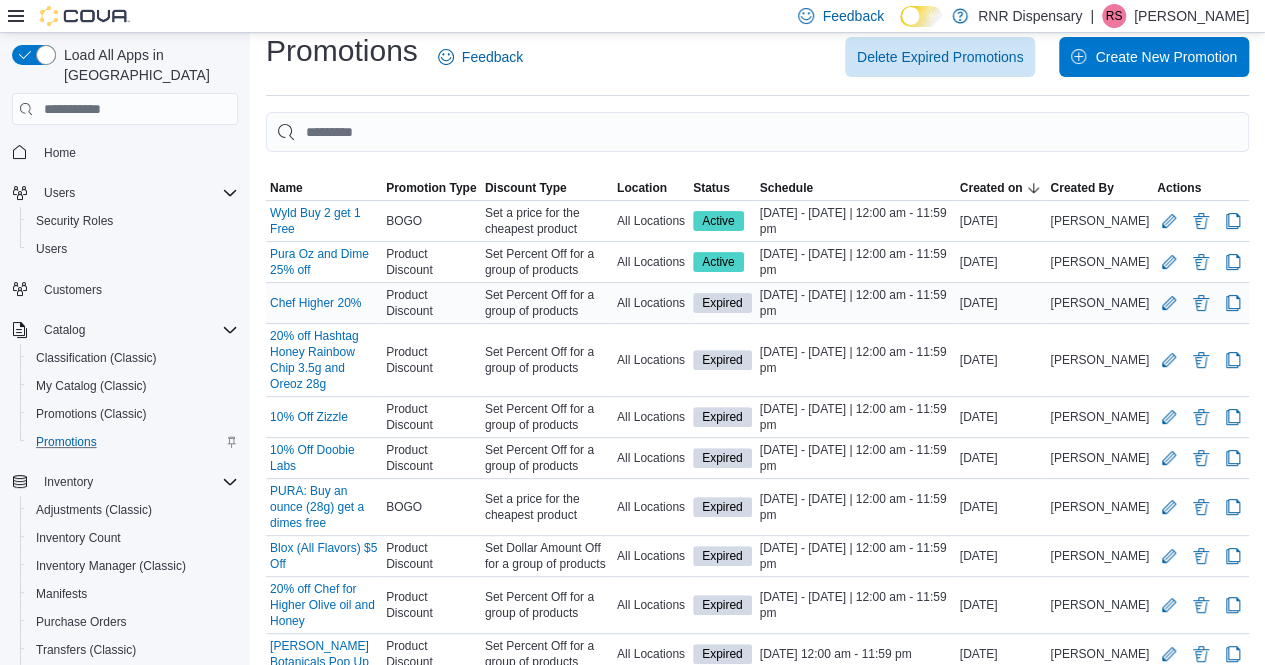 scroll, scrollTop: 0, scrollLeft: 0, axis: both 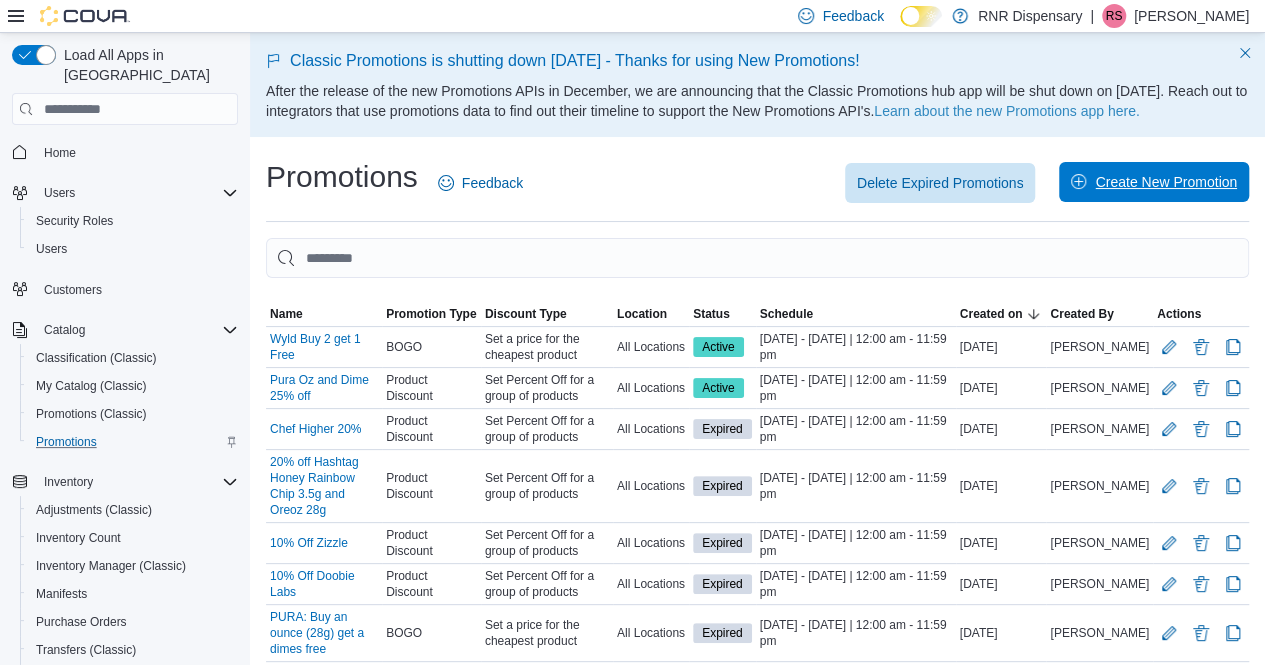 click on "Create New Promotion" at bounding box center (1166, 182) 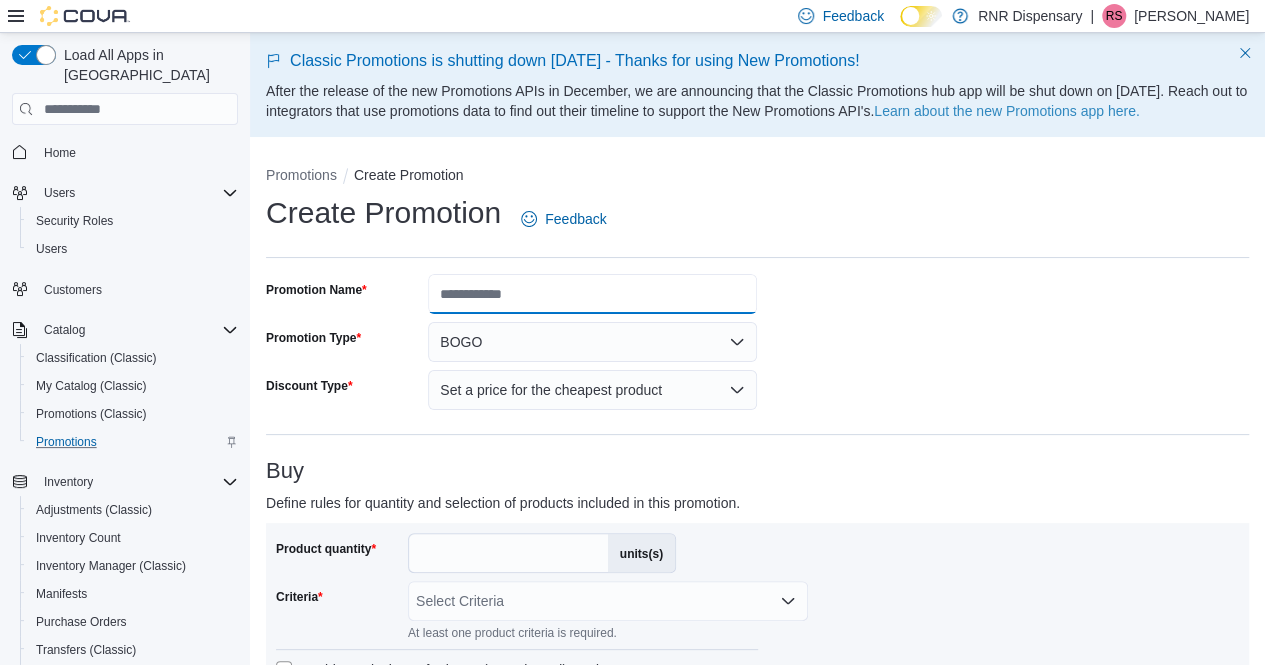click on "Promotion Name" at bounding box center (592, 294) 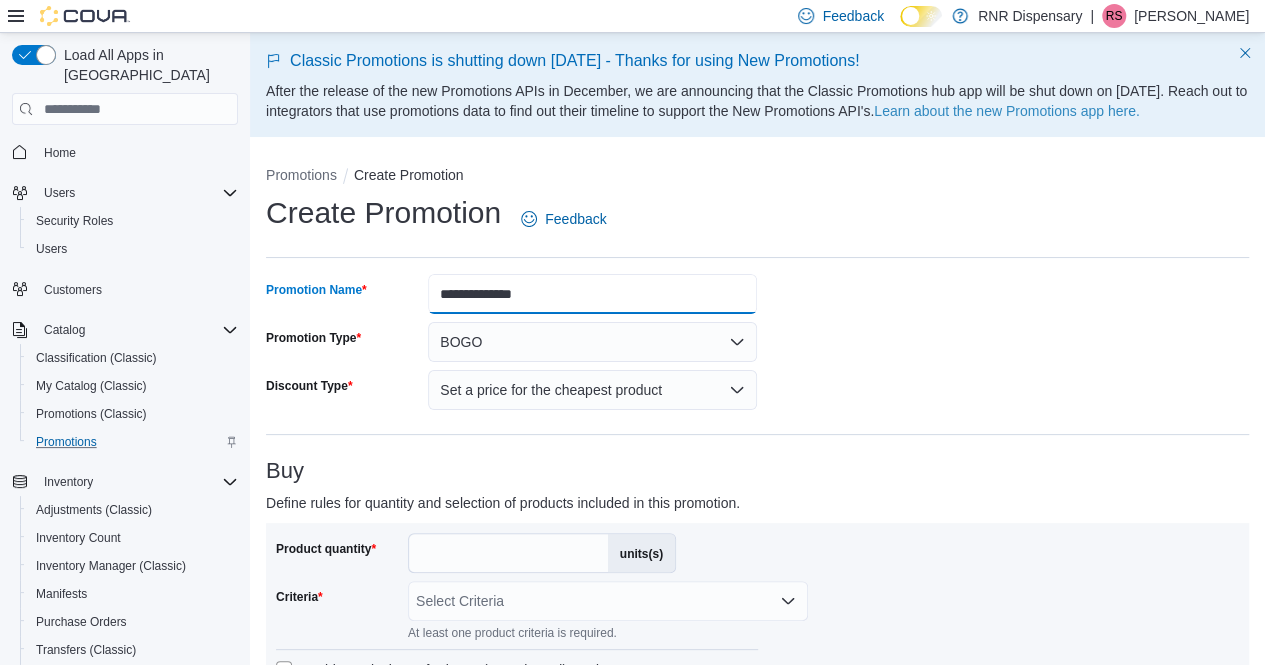 type on "**********" 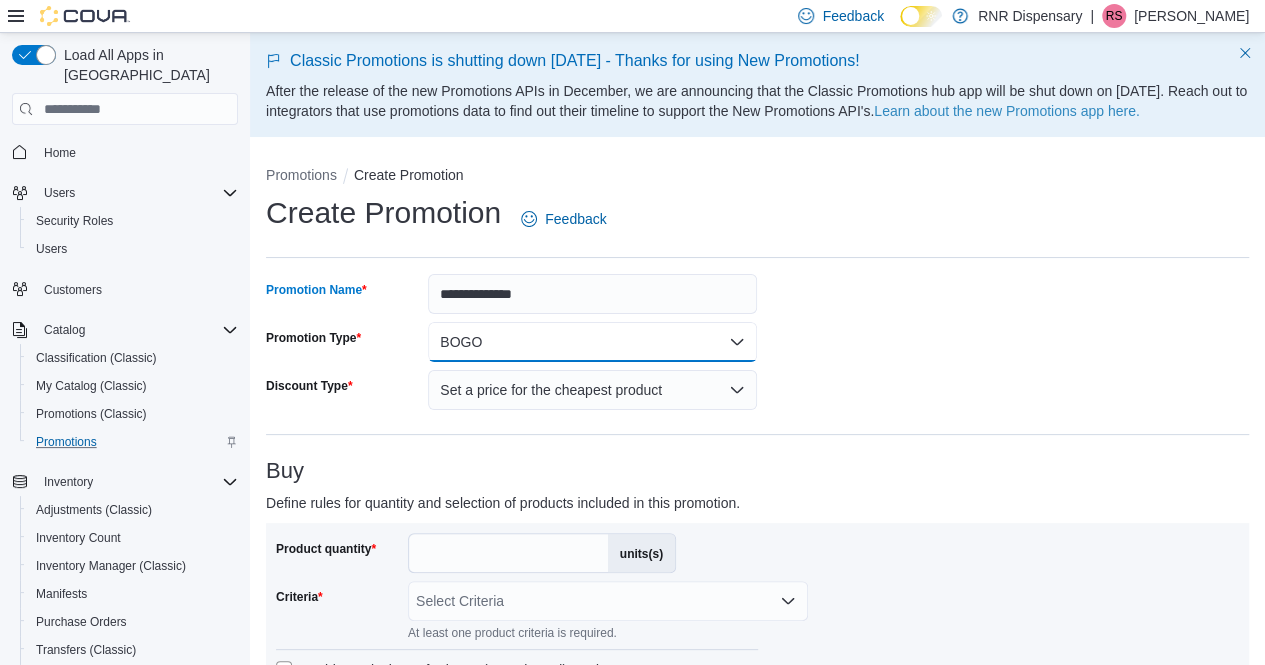 click on "BOGO" at bounding box center (592, 342) 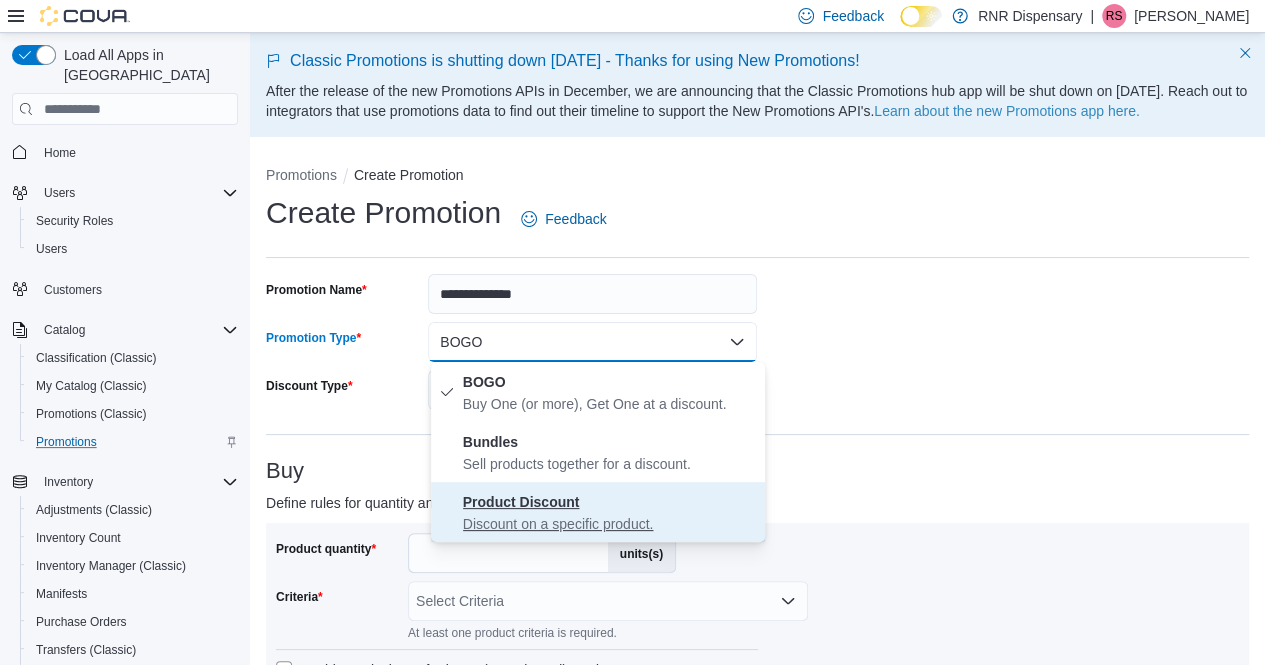 click on "Product Discount" at bounding box center (521, 502) 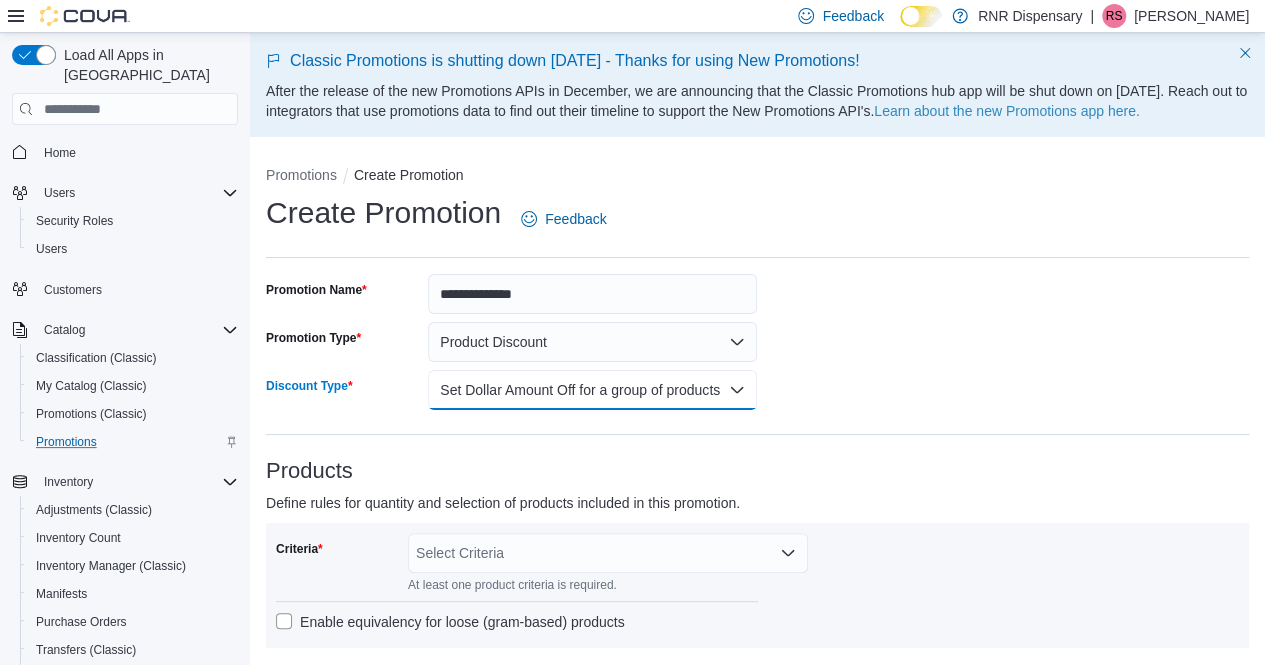 click on "Set Dollar Amount Off for a group of products" at bounding box center (592, 390) 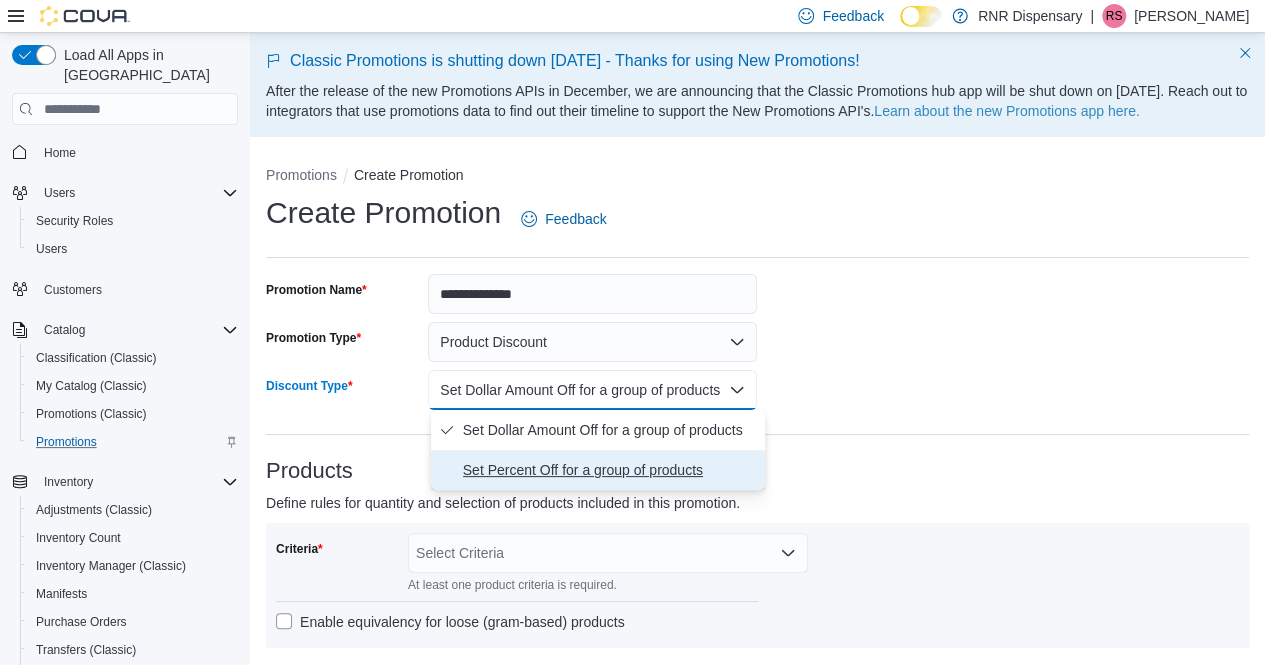 click on "Set Percent Off for a group of products" at bounding box center [610, 470] 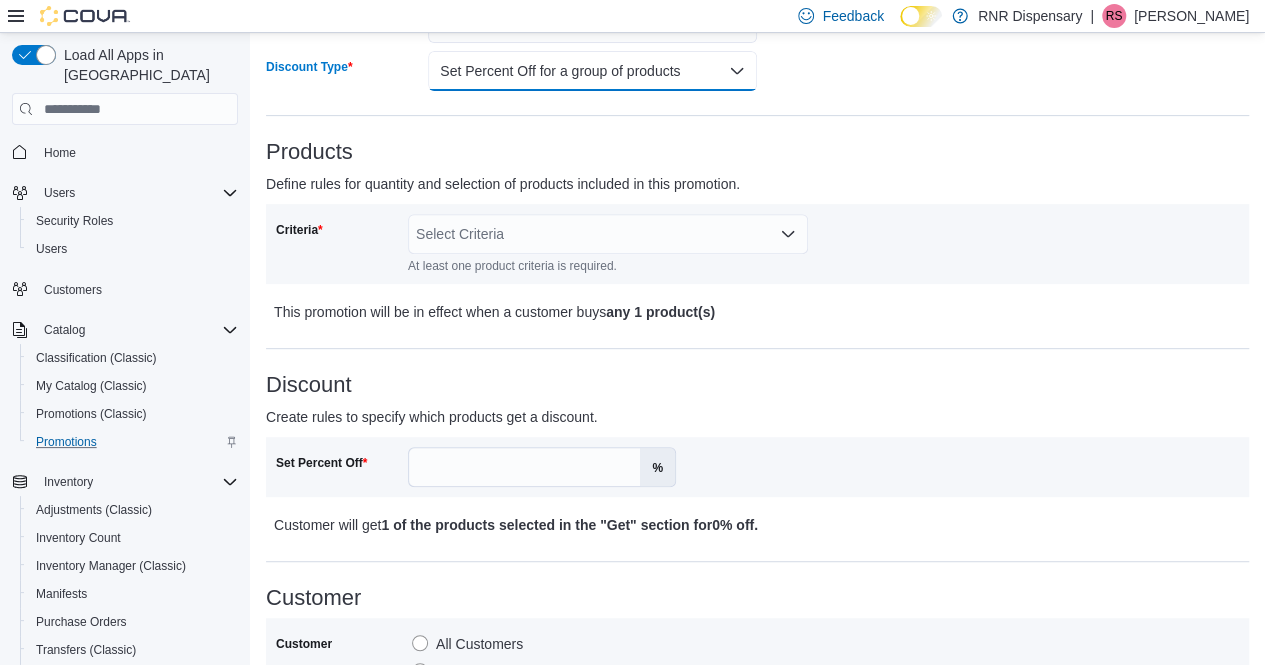 scroll, scrollTop: 324, scrollLeft: 0, axis: vertical 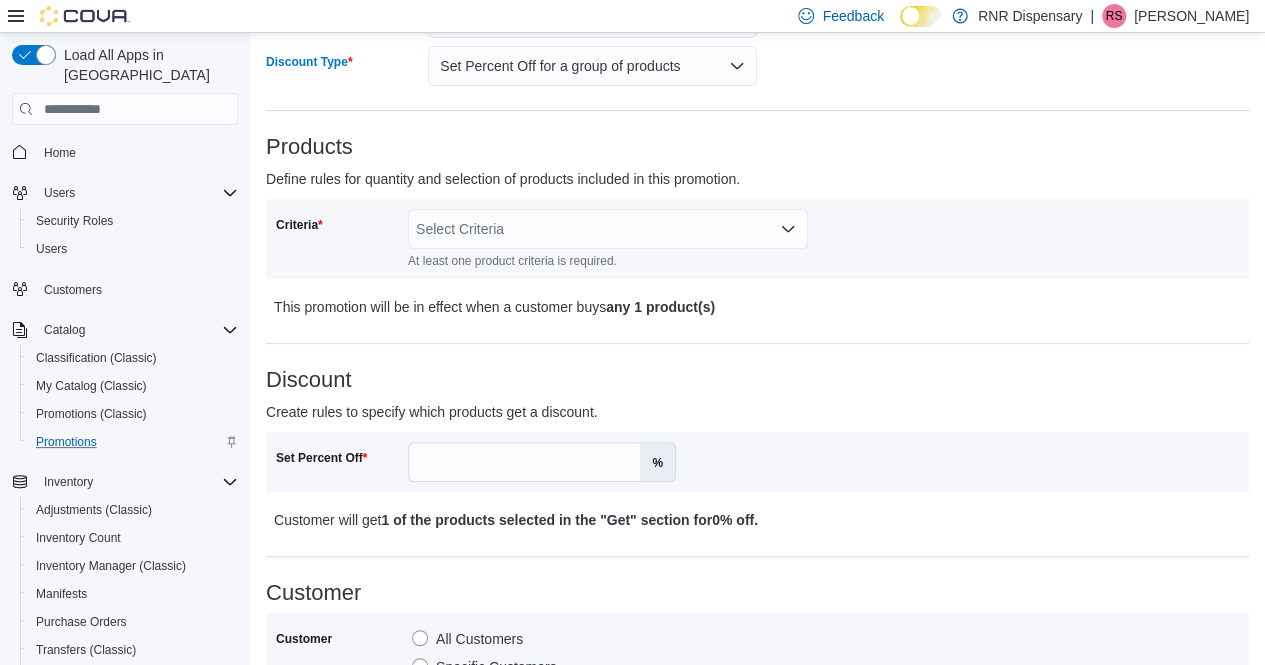 click 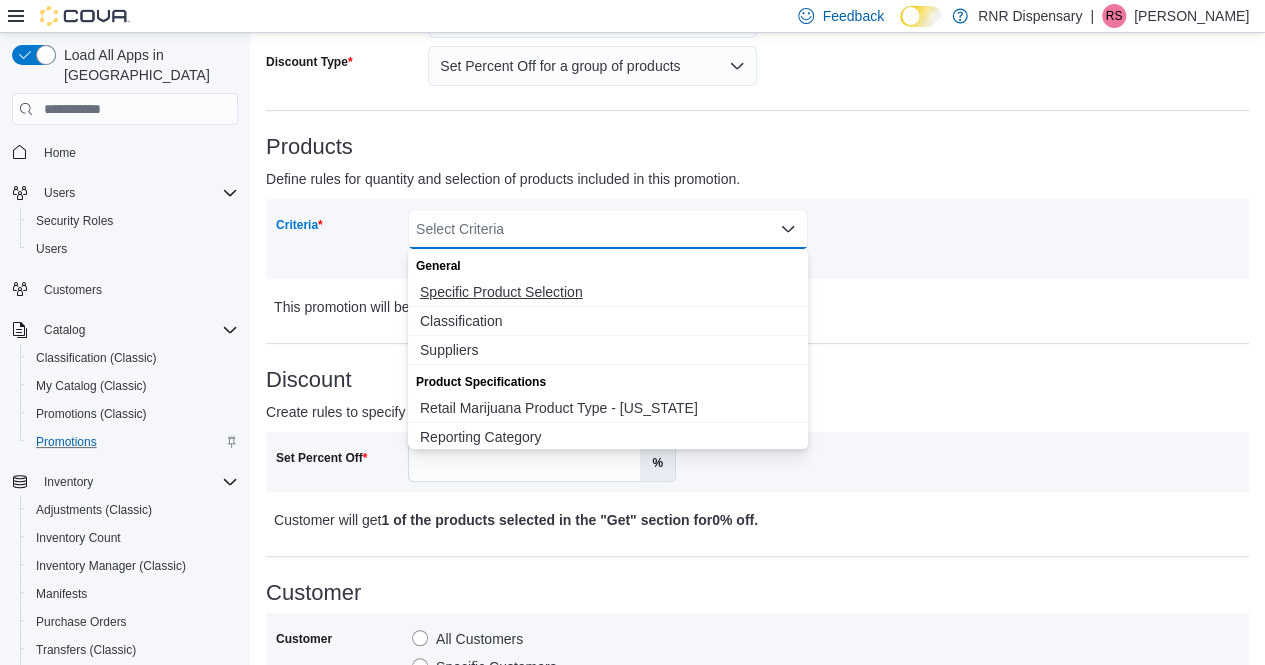 click on "Specific Product Selection" at bounding box center [608, 292] 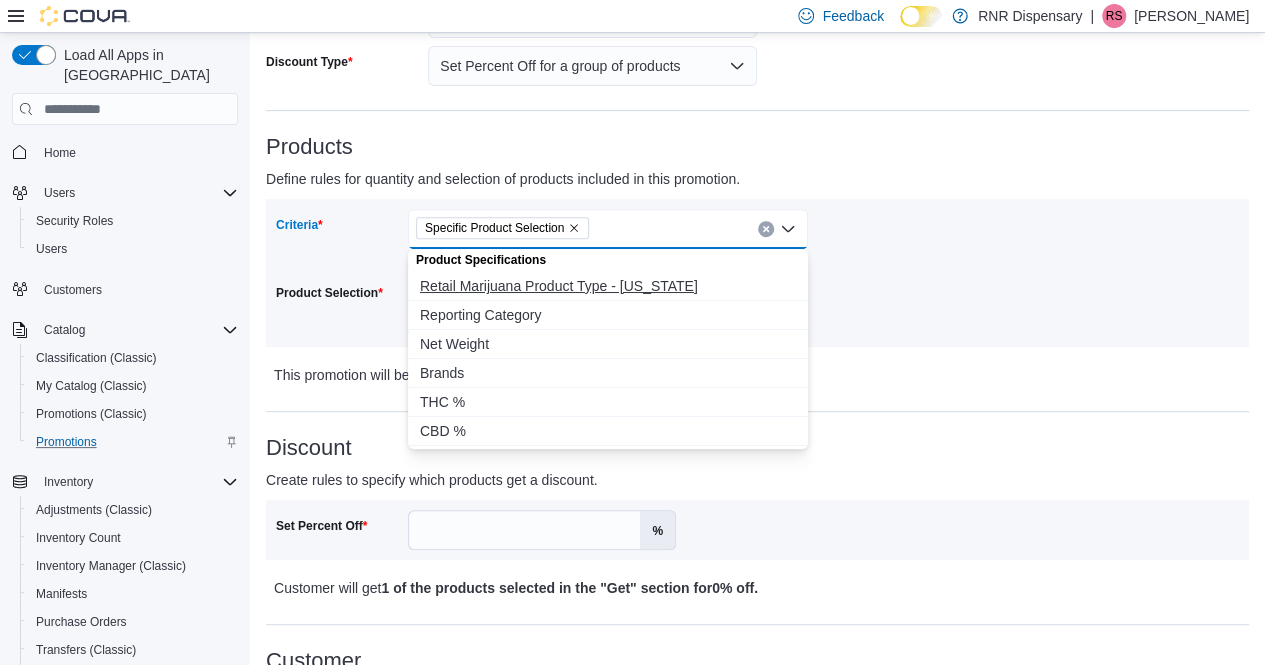 scroll, scrollTop: 91, scrollLeft: 0, axis: vertical 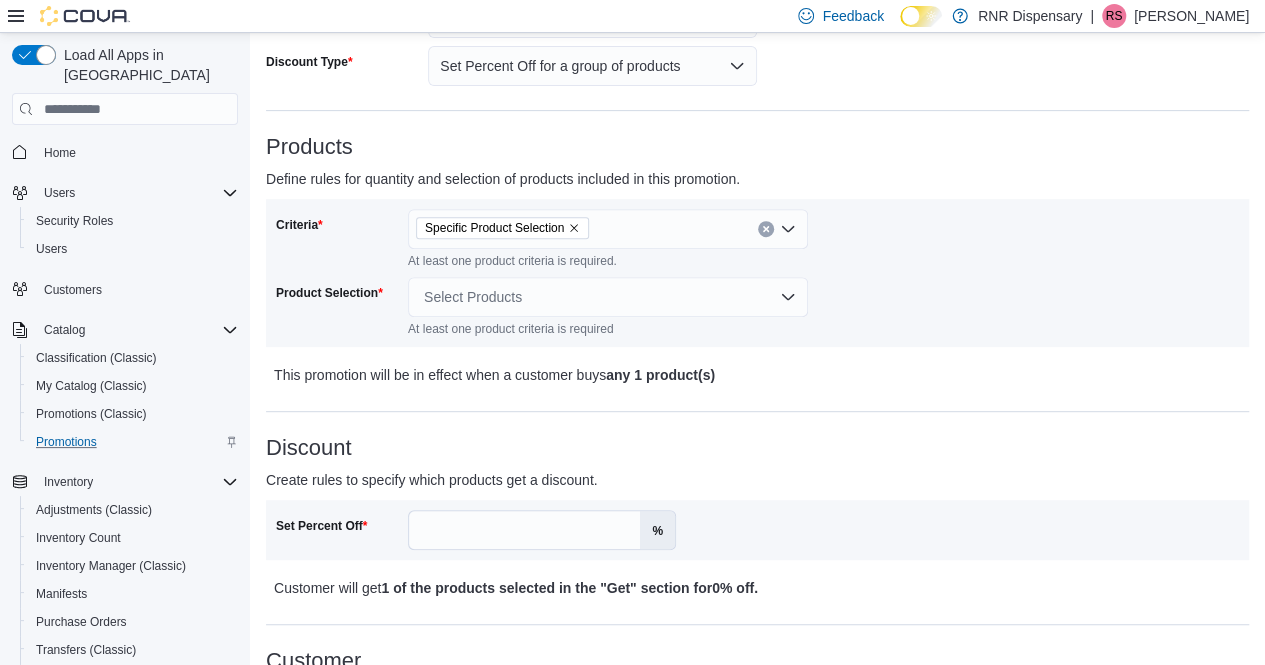 click on "Criteria Specific Product Selection At least one product criteria is required. Product Selection Select Products At least one product criteria is required" at bounding box center (757, 273) 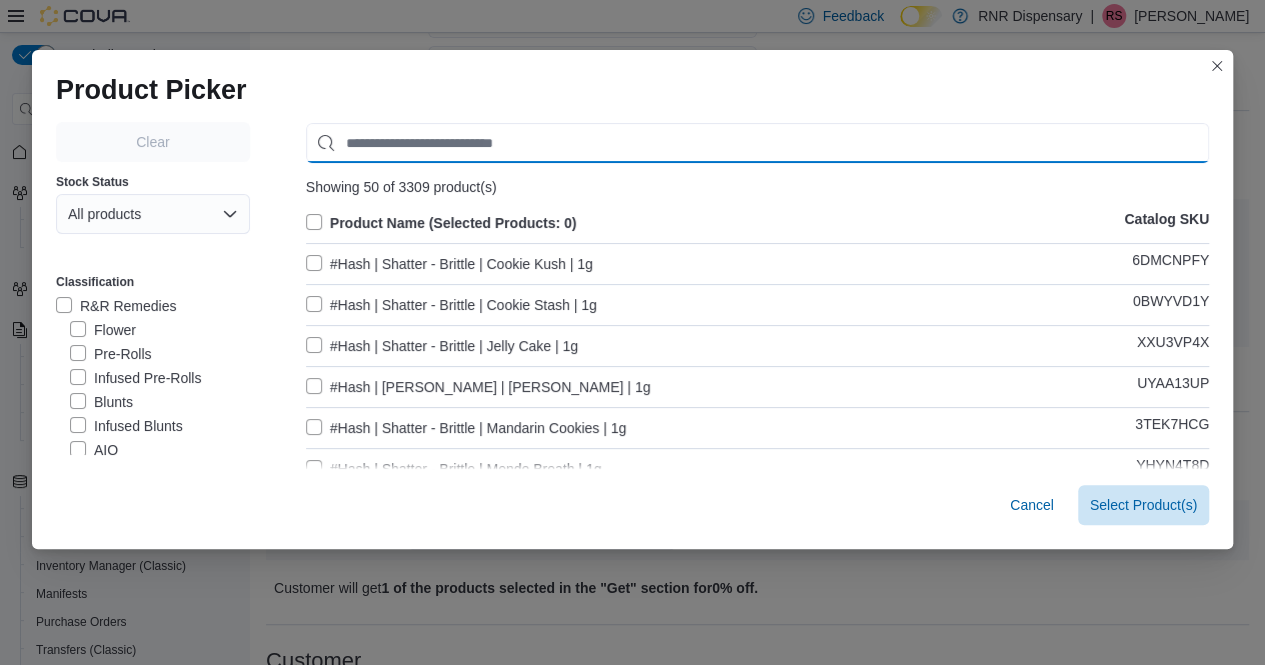 click at bounding box center [757, 143] 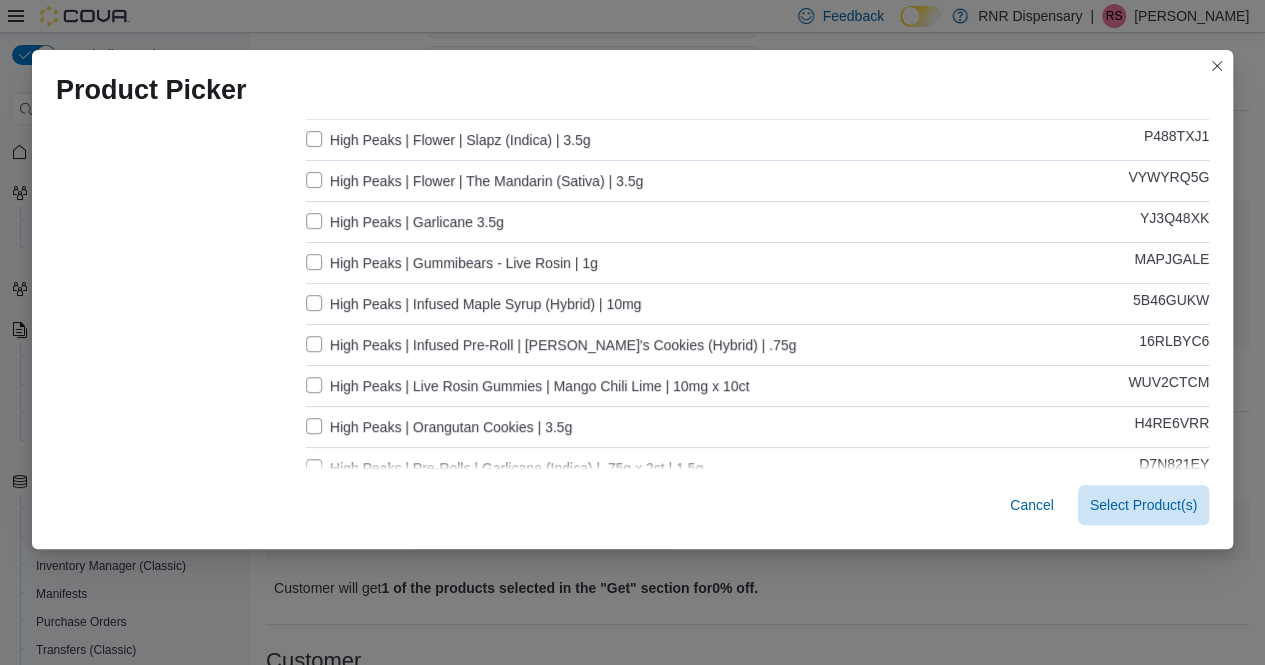 scroll, scrollTop: 495, scrollLeft: 0, axis: vertical 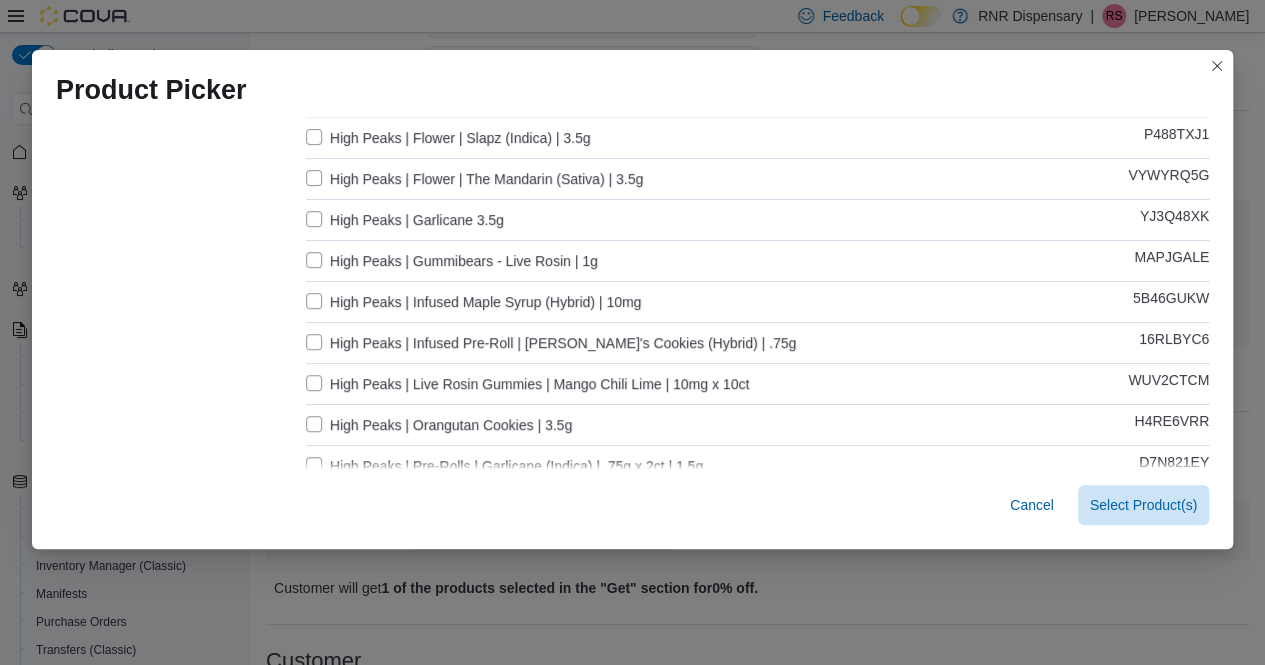 type on "**********" 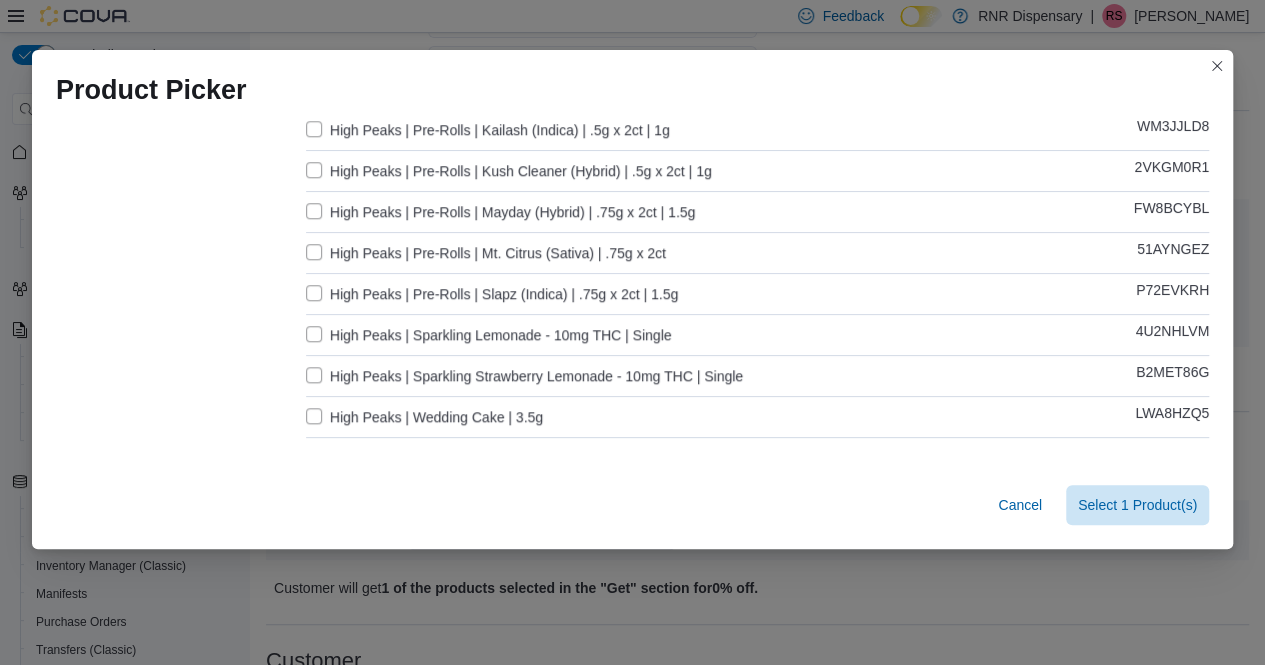 scroll, scrollTop: 986, scrollLeft: 0, axis: vertical 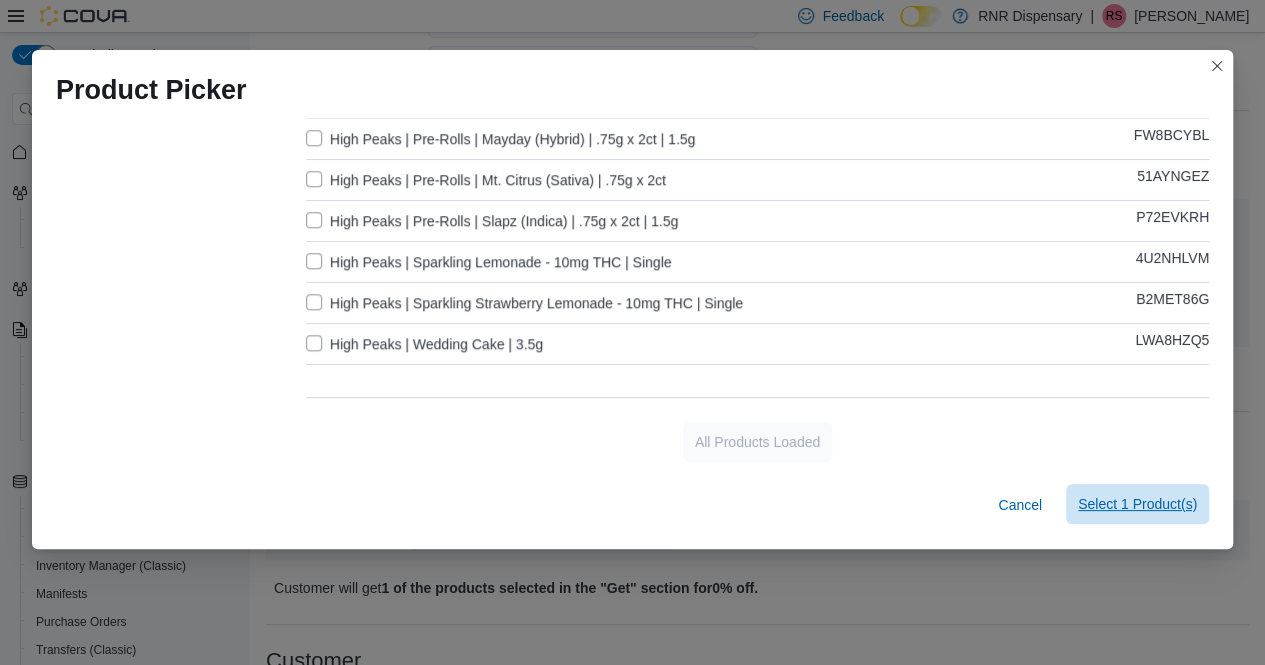 click on "Select 1 Product(s)" at bounding box center [1137, 504] 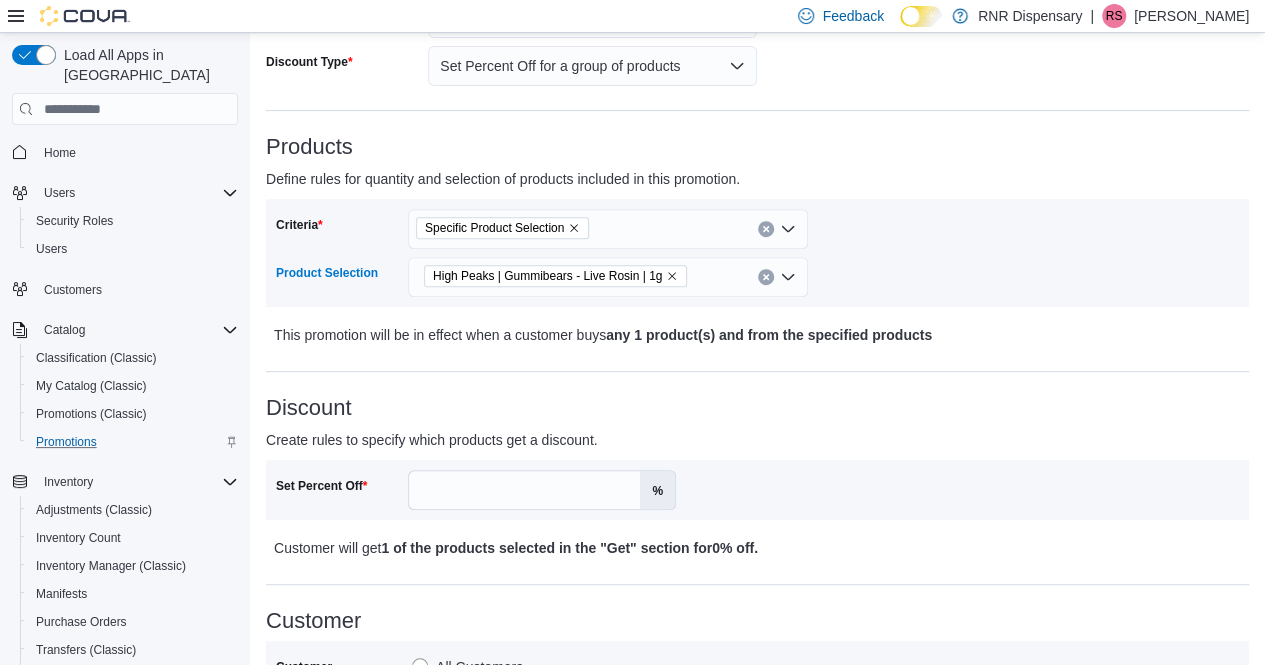 click on "High Peaks | Gummibears - Live Rosin | 1g" at bounding box center [608, 277] 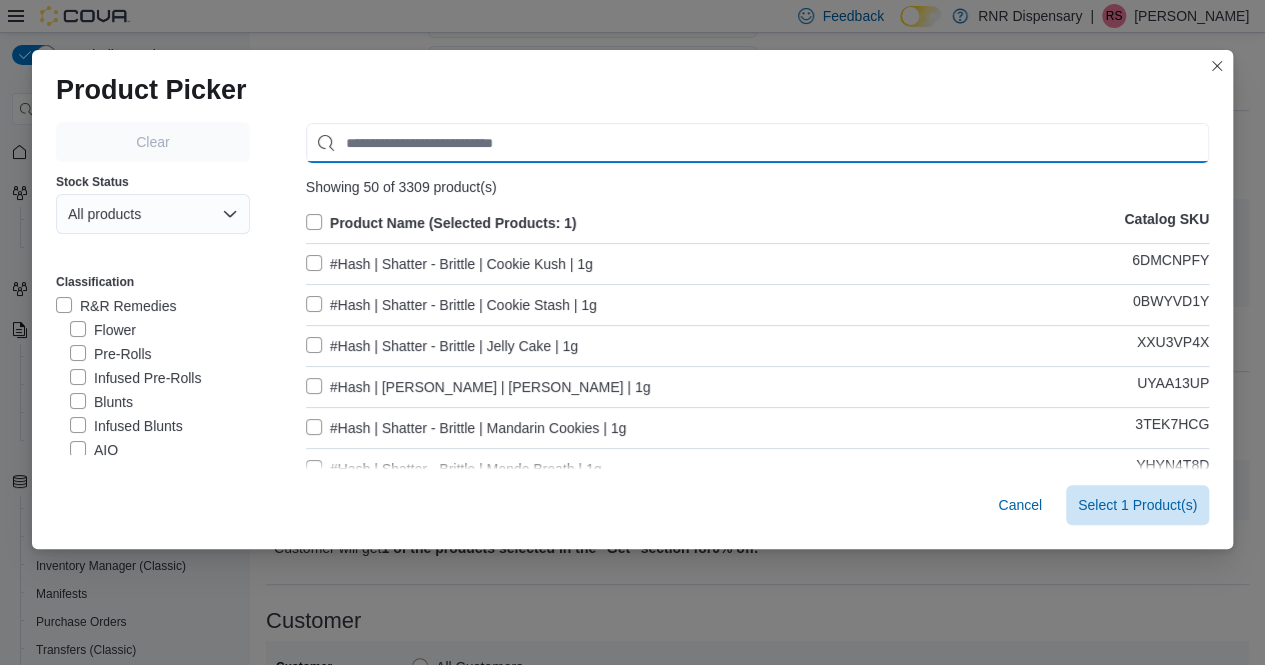 click at bounding box center [757, 143] 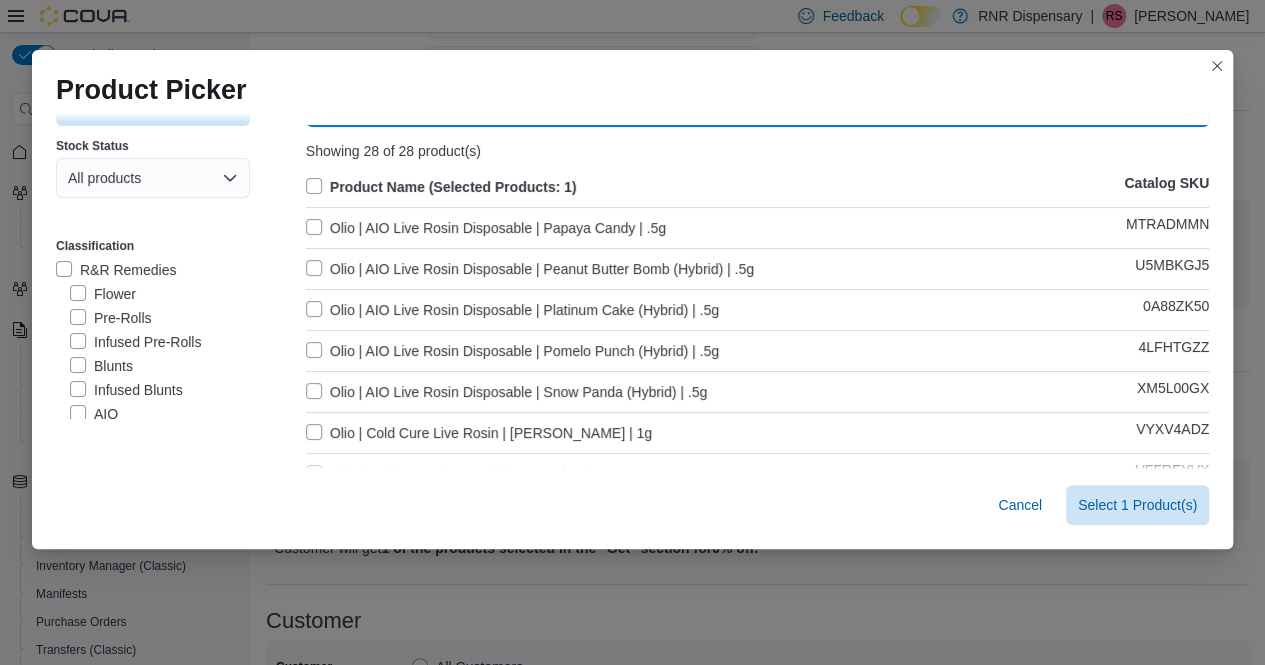 scroll, scrollTop: 0, scrollLeft: 0, axis: both 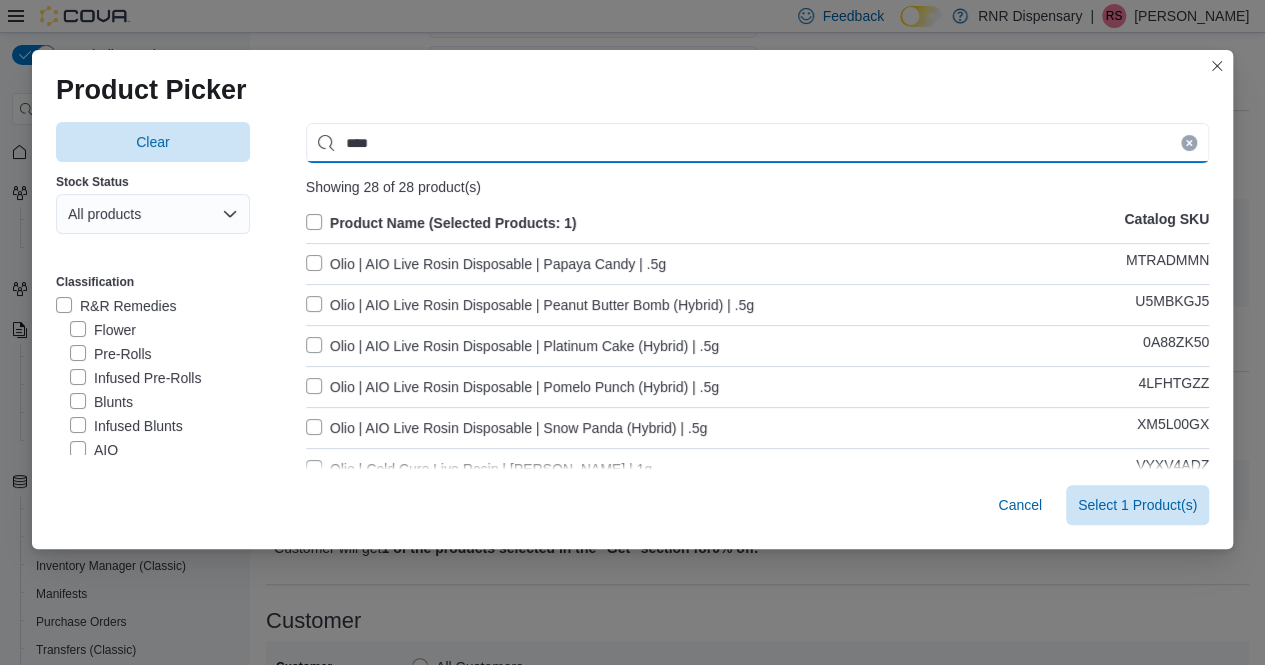 type on "****" 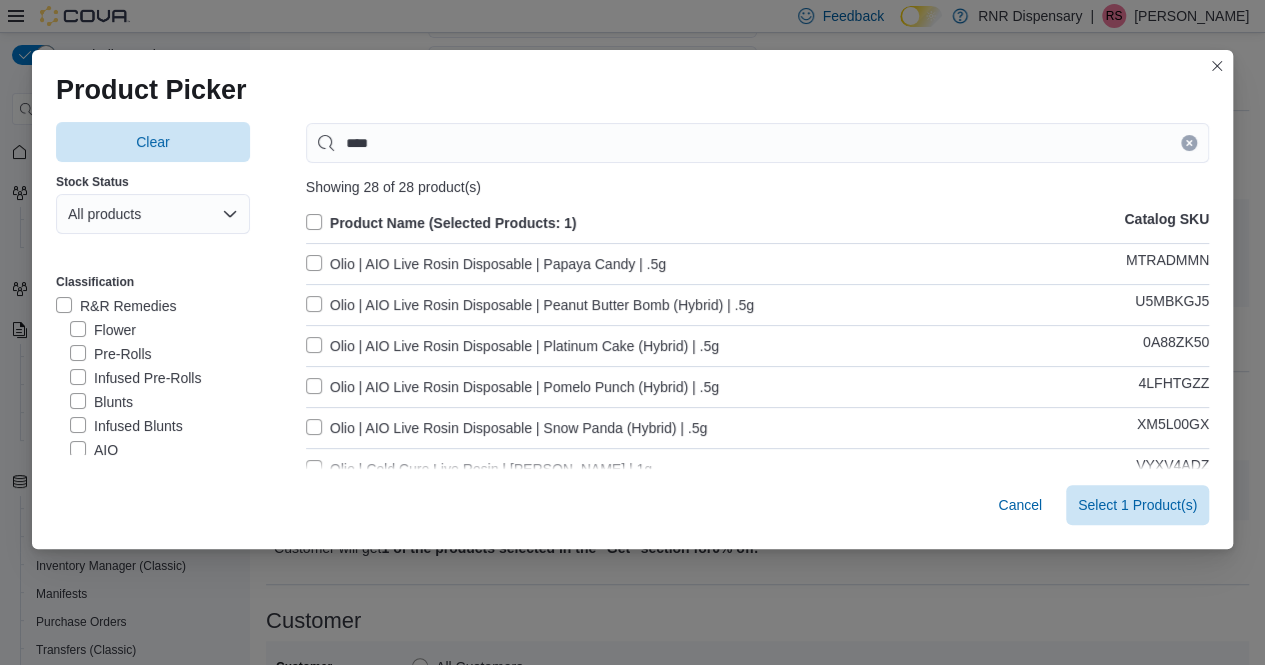 click on "Product Name (Selected Products: 1)" at bounding box center [441, 223] 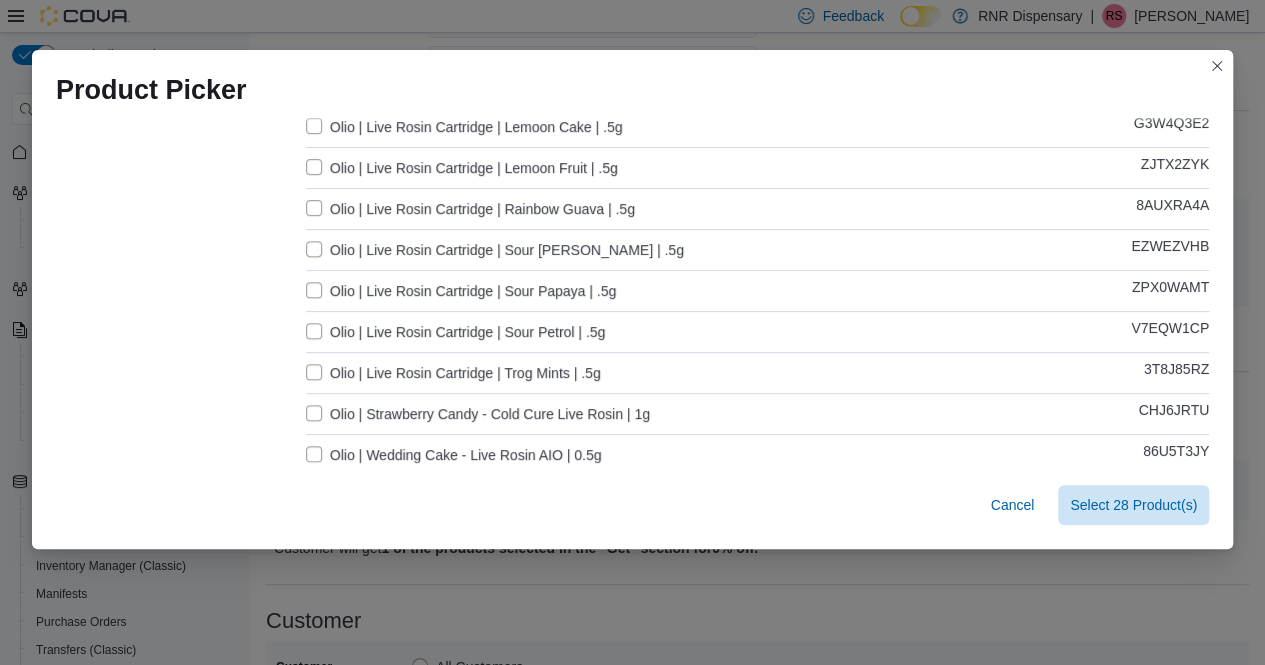 scroll, scrollTop: 1026, scrollLeft: 0, axis: vertical 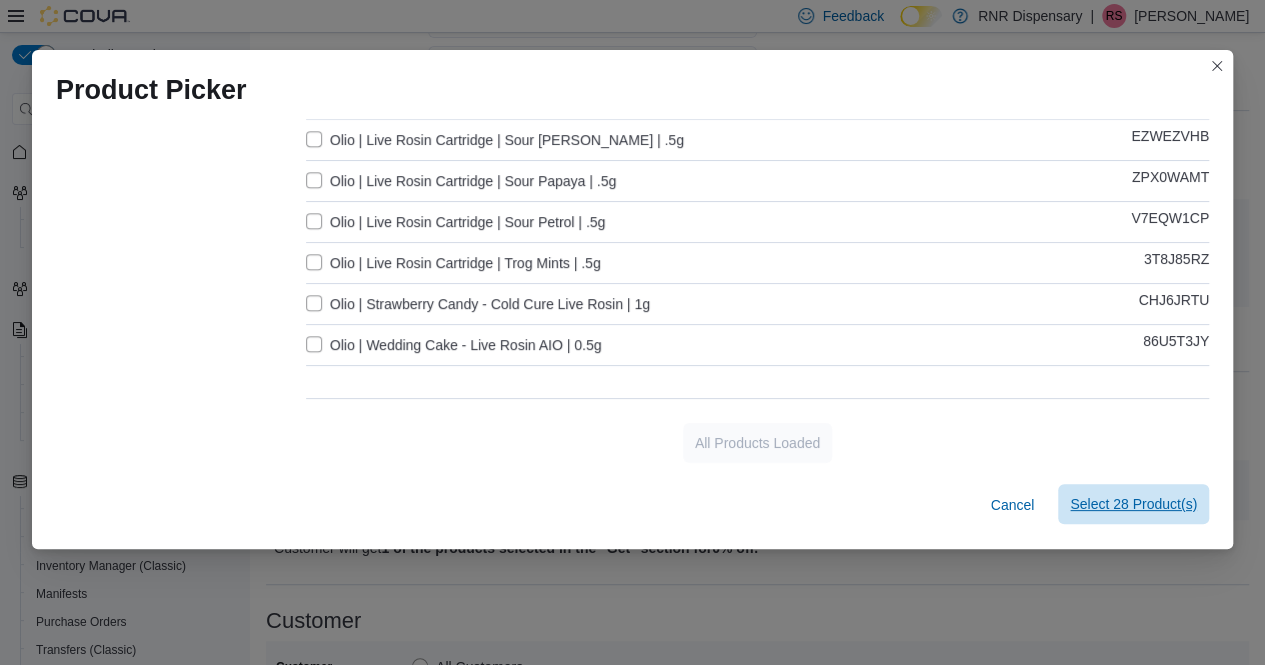 click on "Select 28 Product(s)" at bounding box center (1133, 504) 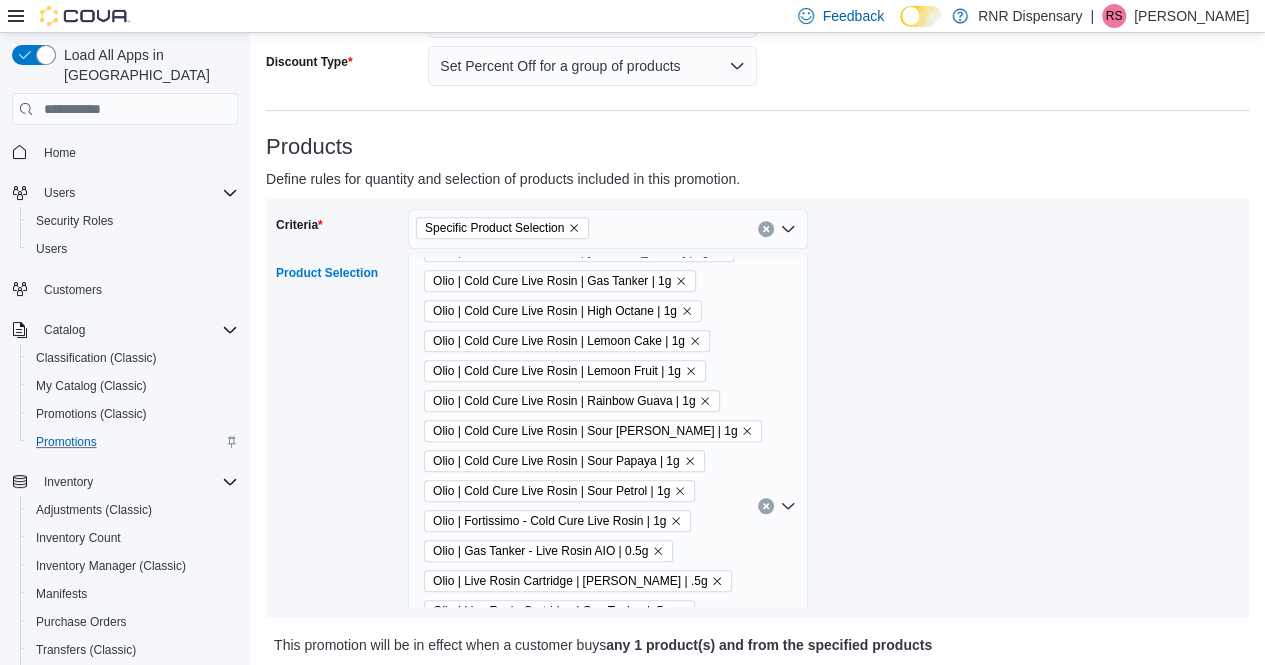 scroll, scrollTop: 0, scrollLeft: 0, axis: both 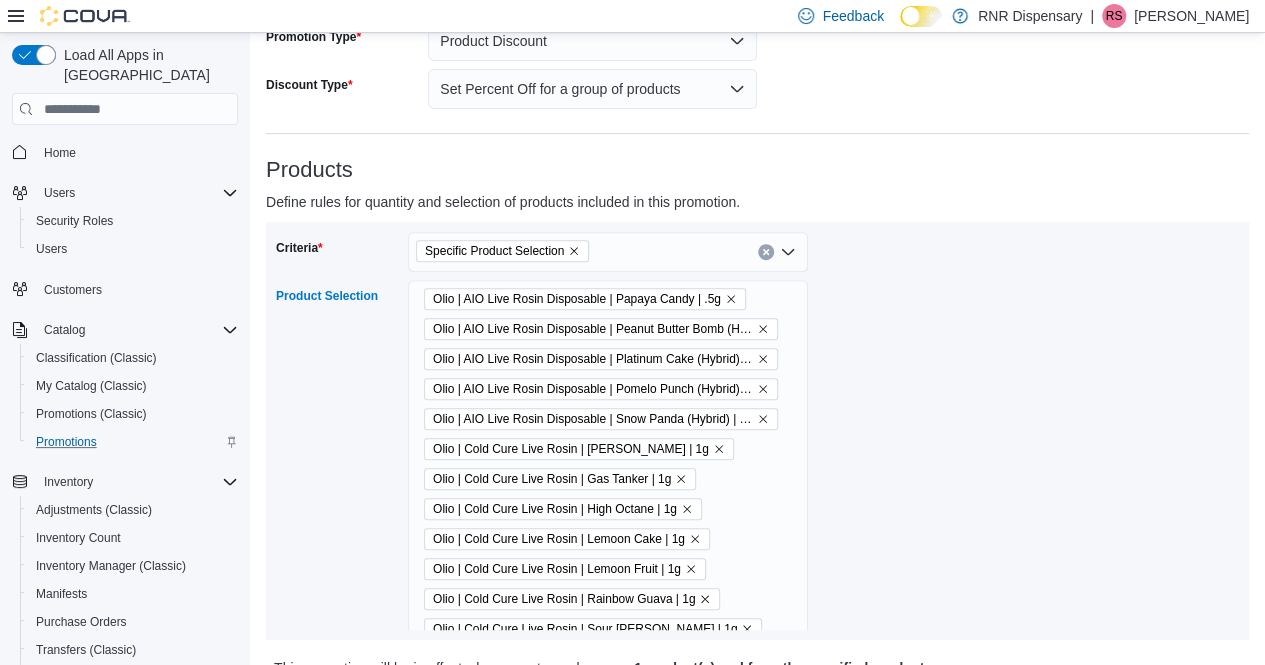 click on "Specific Product Selection" at bounding box center [608, 252] 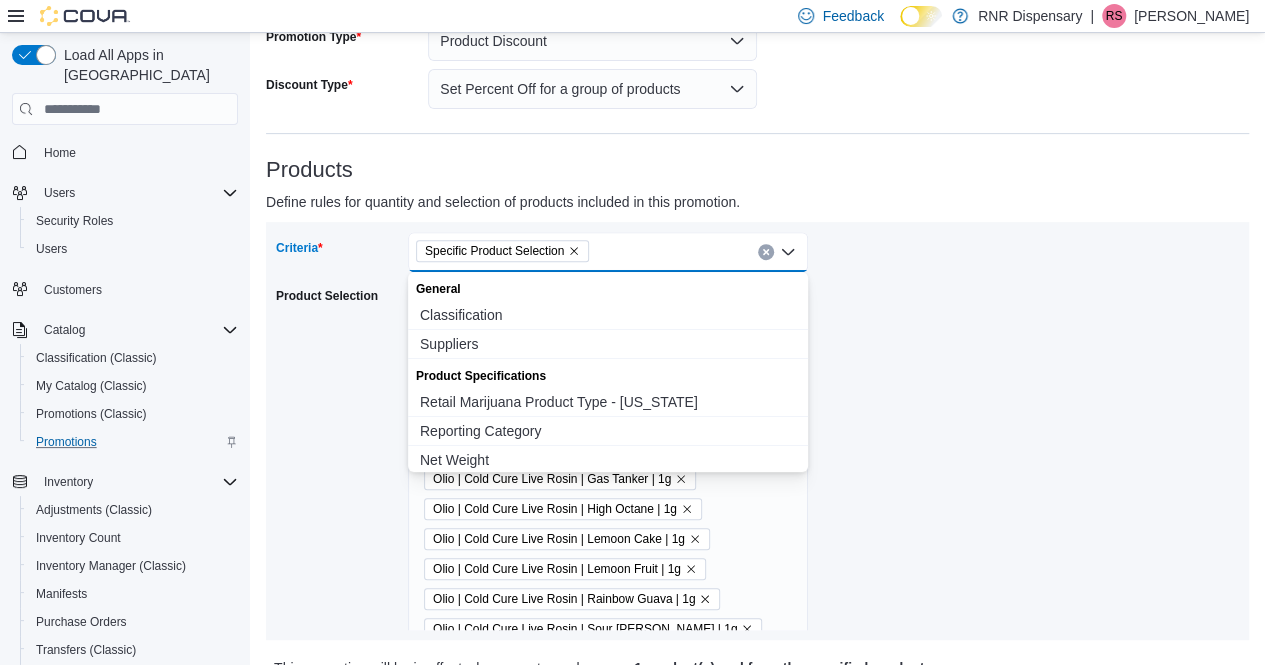 click on "Criteria Specific Product Selection Combo box. Selected. Specific Product Selection. Press Backspace to delete Specific Product Selection. Combo box input. Select Criteria. Type some text or, to display a list of choices, press Down Arrow. To exit the list of choices, press Escape. Product Selection Olio | AIO Live Rosin Disposable | Papaya Candy | .5g Olio | AIO Live Rosin Disposable | Peanut Butter Bomb (Hybrid) | .5g Olio | AIO Live Rosin Disposable | Platinum Cake (Hybrid) | .5g Olio | AIO Live Rosin Disposable | Pomelo Punch (Hybrid) | .5g Olio | AIO Live Rosin Disposable | Snow Panda (Hybrid) | .5g Olio | Cold Cure Live Rosin | [PERSON_NAME] | 1g Olio | Cold Cure Live Rosin | Gas Tanker | 1g Olio | Cold Cure Live Rosin | High Octane | 1g Olio | Cold Cure Live Rosin | Lemoon Cake | 1g Olio | Cold Cure Live Rosin | Lemoon Fruit | 1g Olio | Cold Cure Live Rosin | Rainbow Guava | 1g Olio | Cold Cure Live Rosin | Sour [PERSON_NAME] | 1g Olio | Cold Cure Live Rosin | Sour Papaya | 1g" at bounding box center (757, 431) 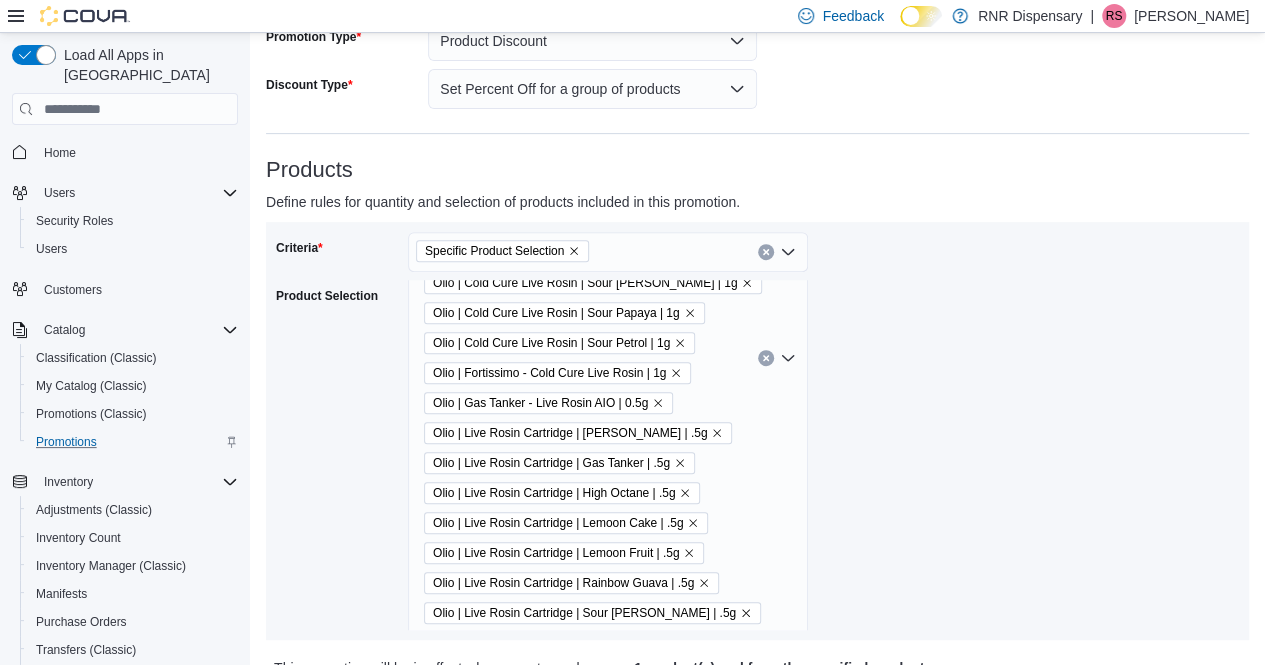scroll, scrollTop: 498, scrollLeft: 0, axis: vertical 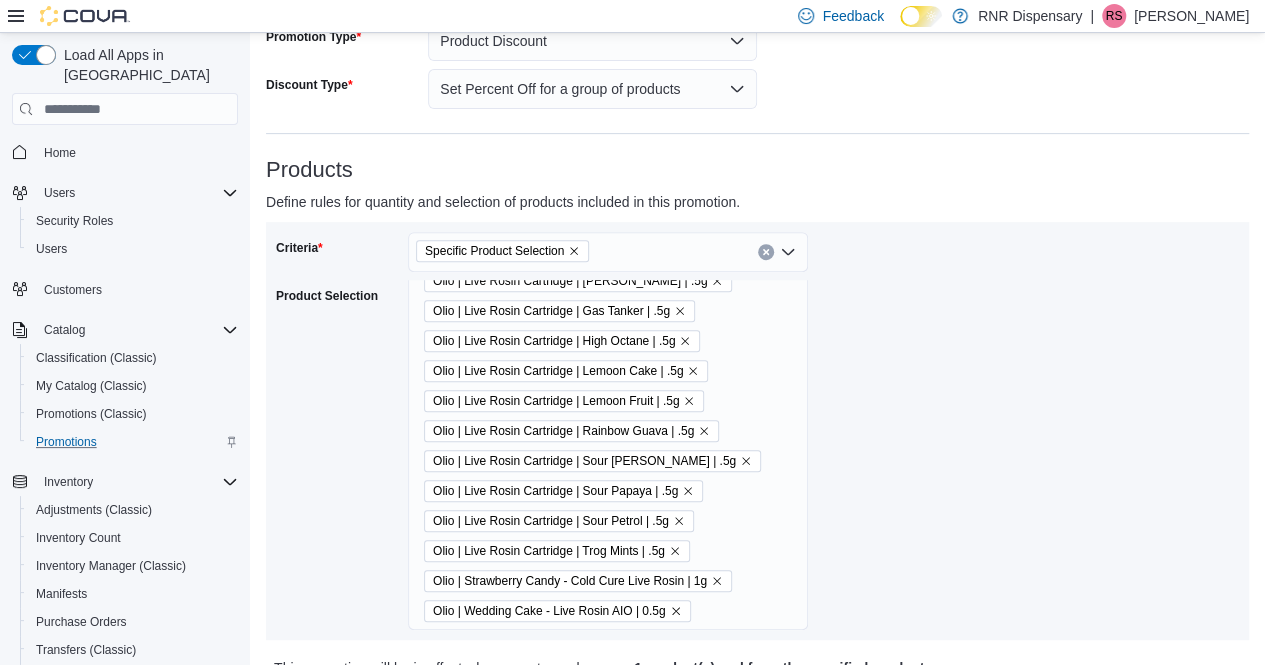 click on "Olio | AIO Live Rosin Disposable | Papaya Candy | .5g Olio | AIO Live Rosin Disposable | Peanut Butter Bomb (Hybrid) | .5g Olio | AIO Live Rosin Disposable | Platinum Cake (Hybrid) | .5g Olio | AIO Live Rosin Disposable | Pomelo Punch (Hybrid) | .5g Olio | AIO Live Rosin Disposable | Snow Panda (Hybrid) | .5g Olio | Cold Cure Live Rosin | [PERSON_NAME] | 1g Olio | Cold Cure Live Rosin | Gas Tanker | 1g Olio | Cold Cure Live Rosin | High Octane | 1g Olio | Cold Cure Live Rosin | Lemoon Cake | 1g Olio | Cold Cure Live Rosin | Lemoon Fruit | 1g Olio | Cold Cure Live Rosin | Rainbow Guava | 1g Olio | Cold Cure Live Rosin | Sour [PERSON_NAME] | 1g Olio | Cold Cure Live Rosin | Sour Papaya | 1g Olio | Cold Cure Live Rosin | Sour Petrol | 1g Olio | Fortissimo - Cold Cure Live Rosin | 1g Olio | Gas Tanker - Live Rosin AIO | 0.5g Olio | Live Rosin Cartridge | [PERSON_NAME] | .5g Olio | Live Rosin Cartridge | Gas Tanker | .5g Olio | Live Rosin Cartridge | High Octane | .5g Olio | Wedding Cake - Live Rosin AIO | 0.5g" at bounding box center (608, 206) 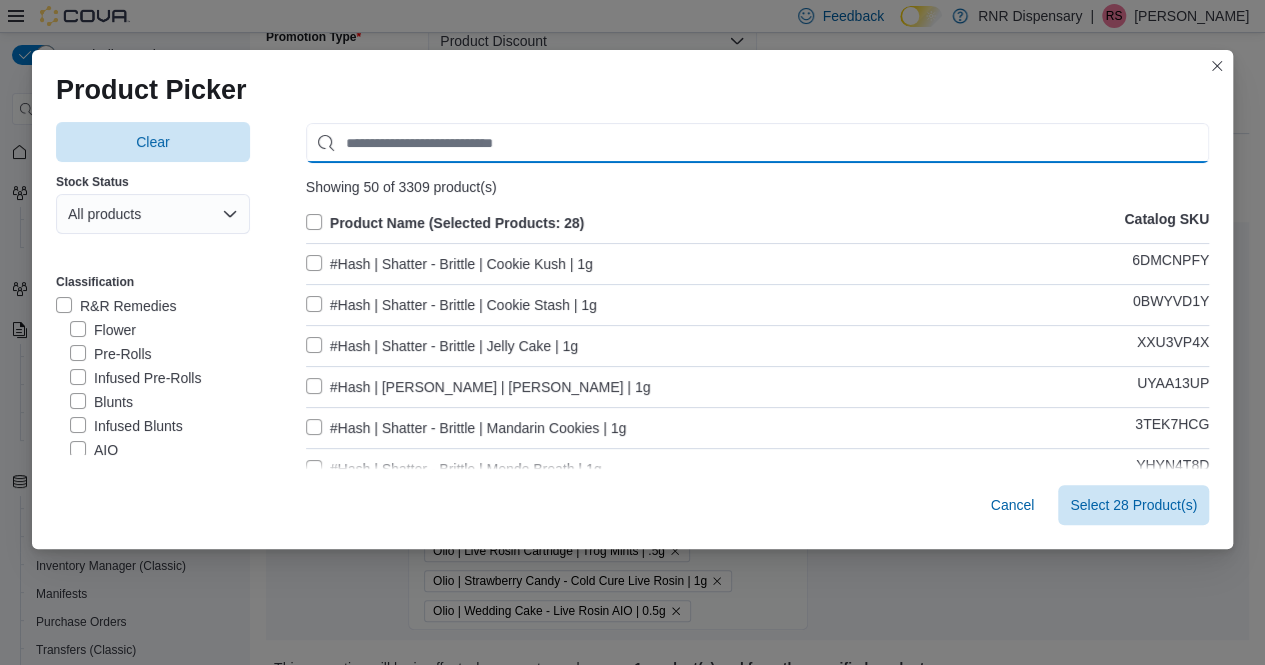 click at bounding box center [757, 143] 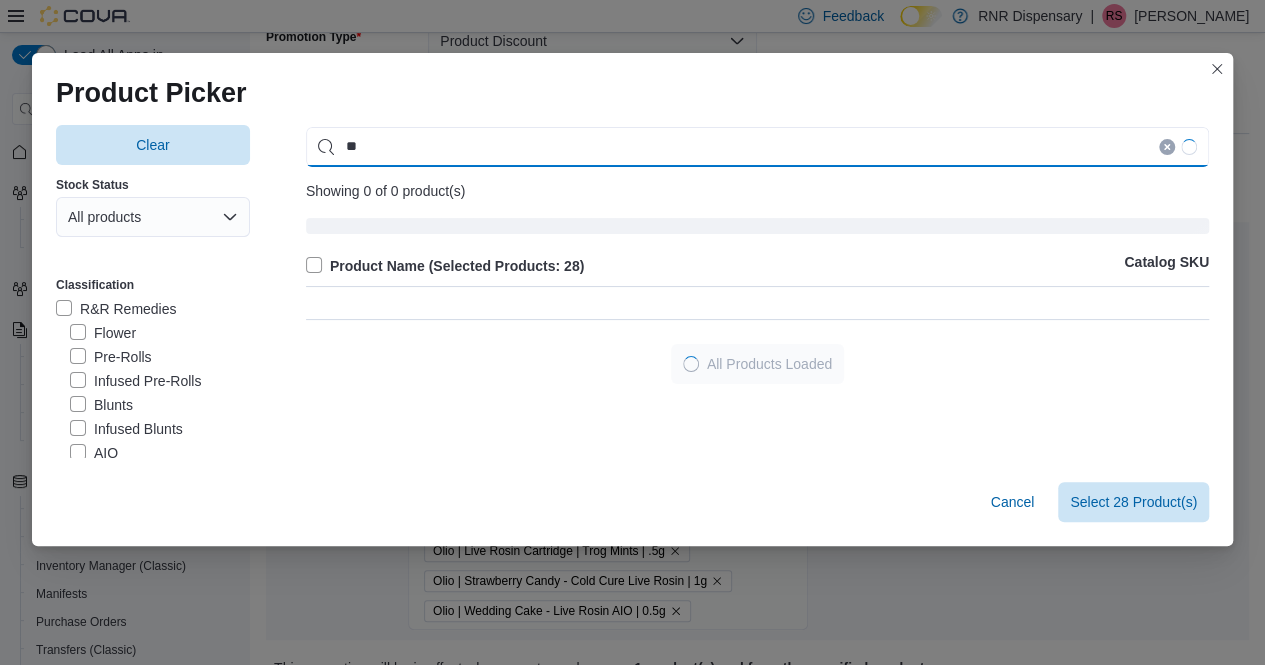 type on "*" 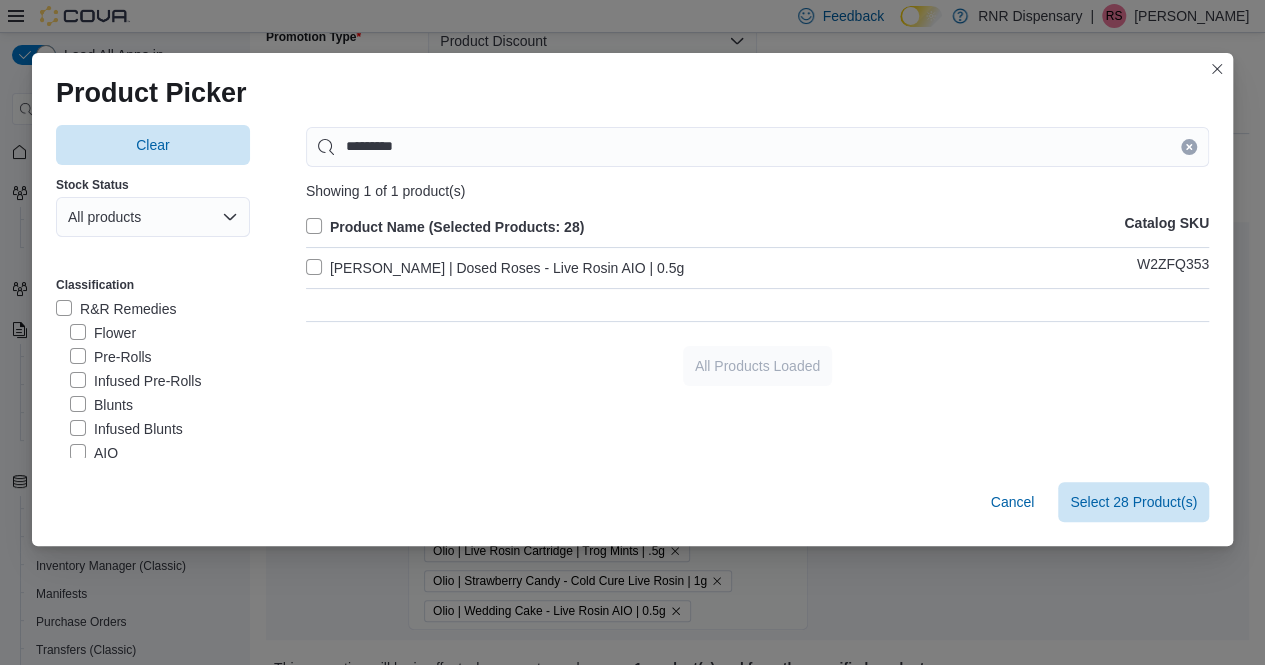 click on "[PERSON_NAME] | Dosed Roses - Live Rosin AIO  | 0.5g" at bounding box center (495, 268) 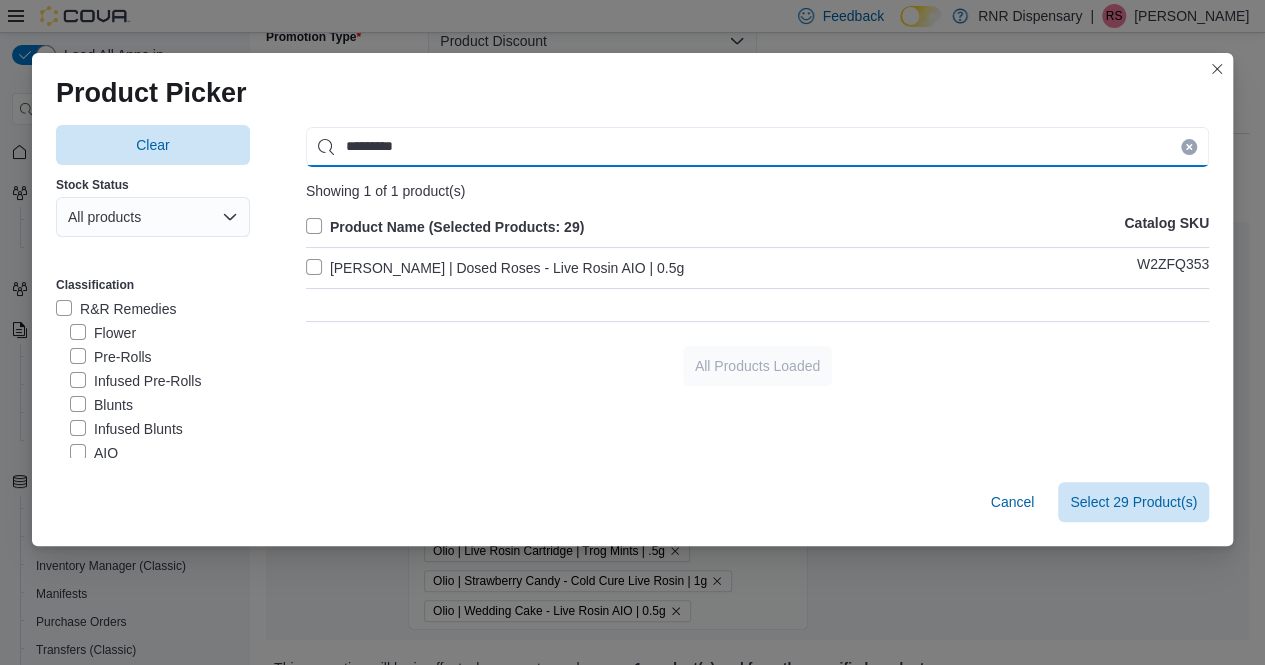 click on "*********" at bounding box center (757, 147) 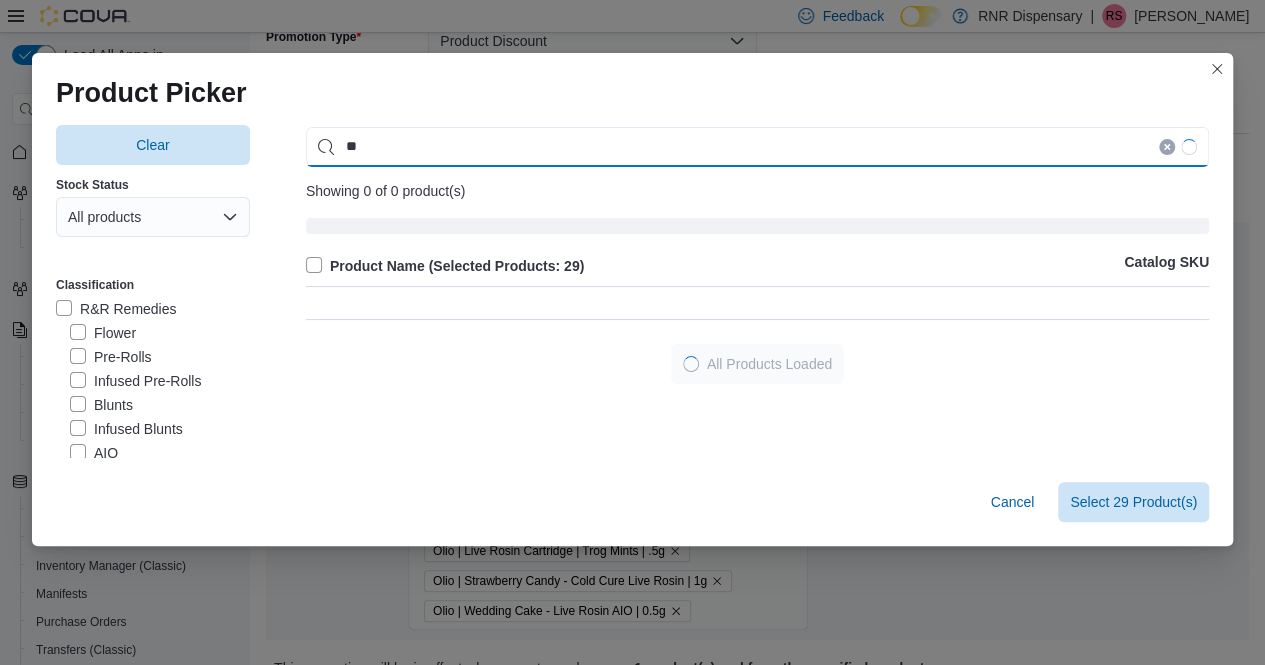type on "*" 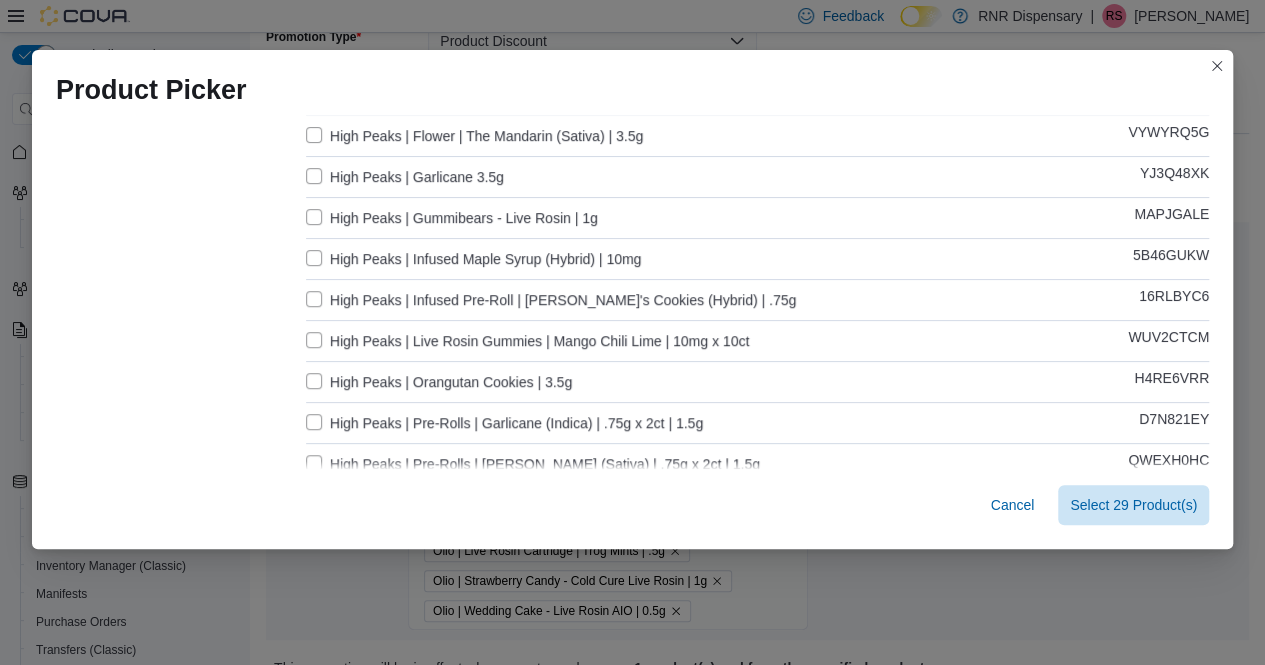 scroll, scrollTop: 587, scrollLeft: 0, axis: vertical 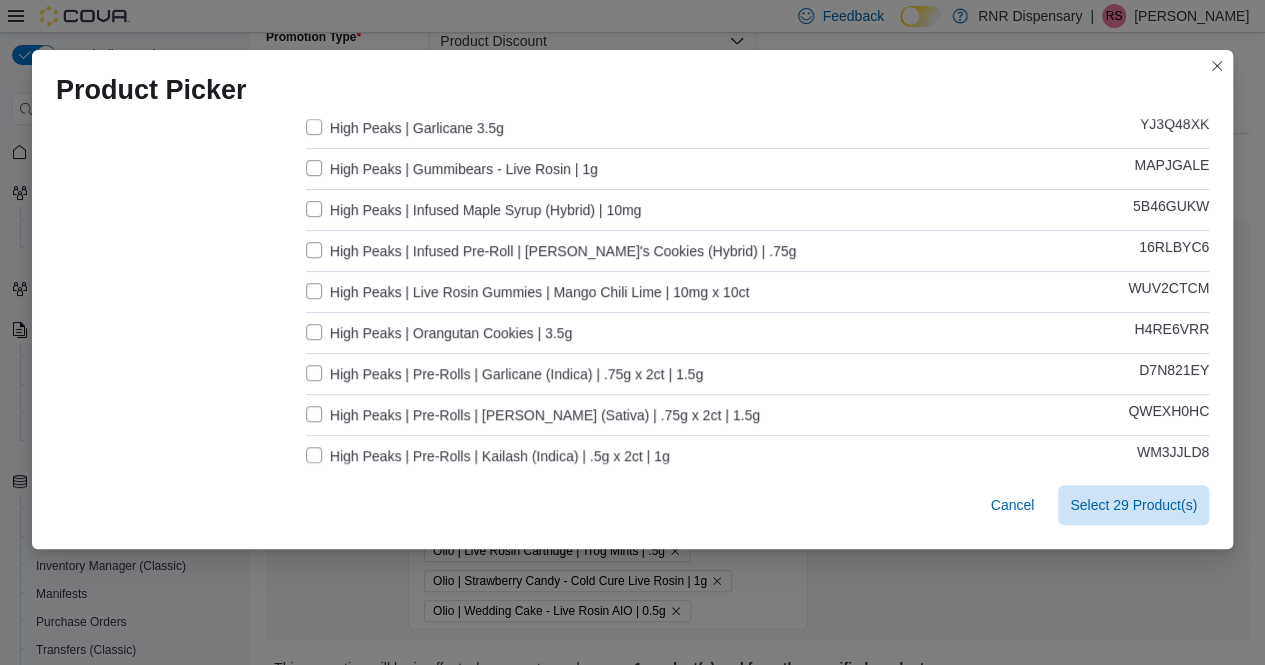 click on "High Peaks | Gummibears - Live Rosin | 1g" at bounding box center [452, 169] 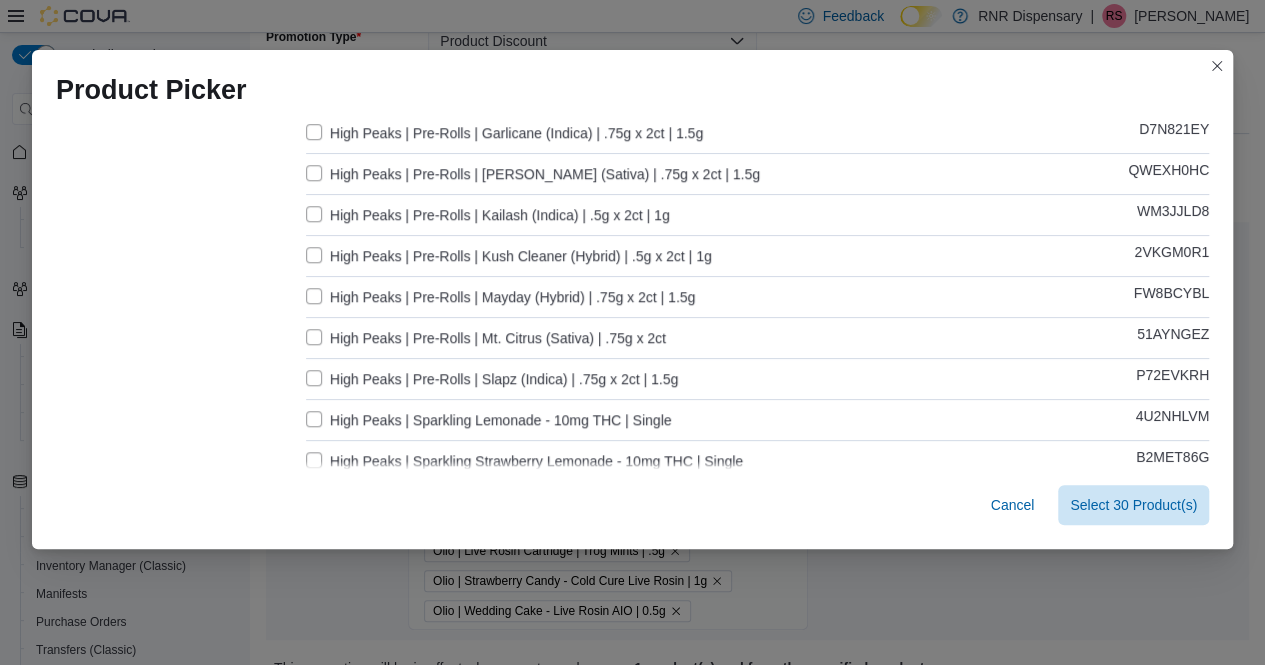 scroll, scrollTop: 0, scrollLeft: 0, axis: both 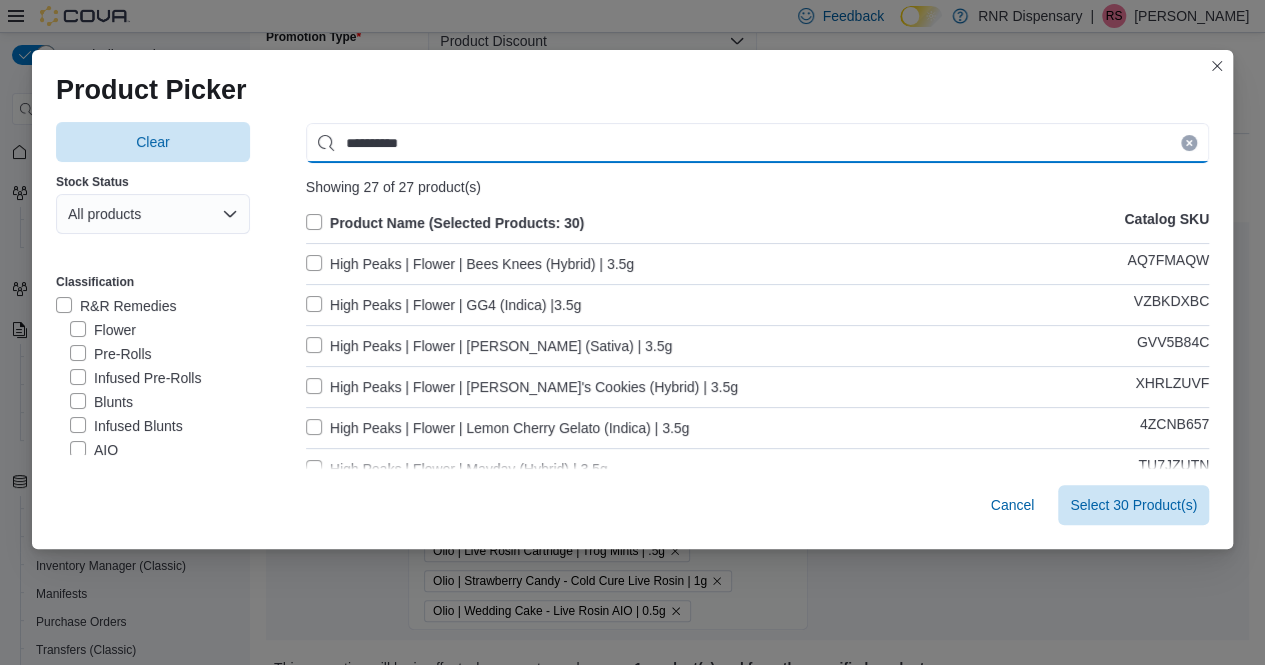 drag, startPoint x: 434, startPoint y: 149, endPoint x: 254, endPoint y: 183, distance: 183.18297 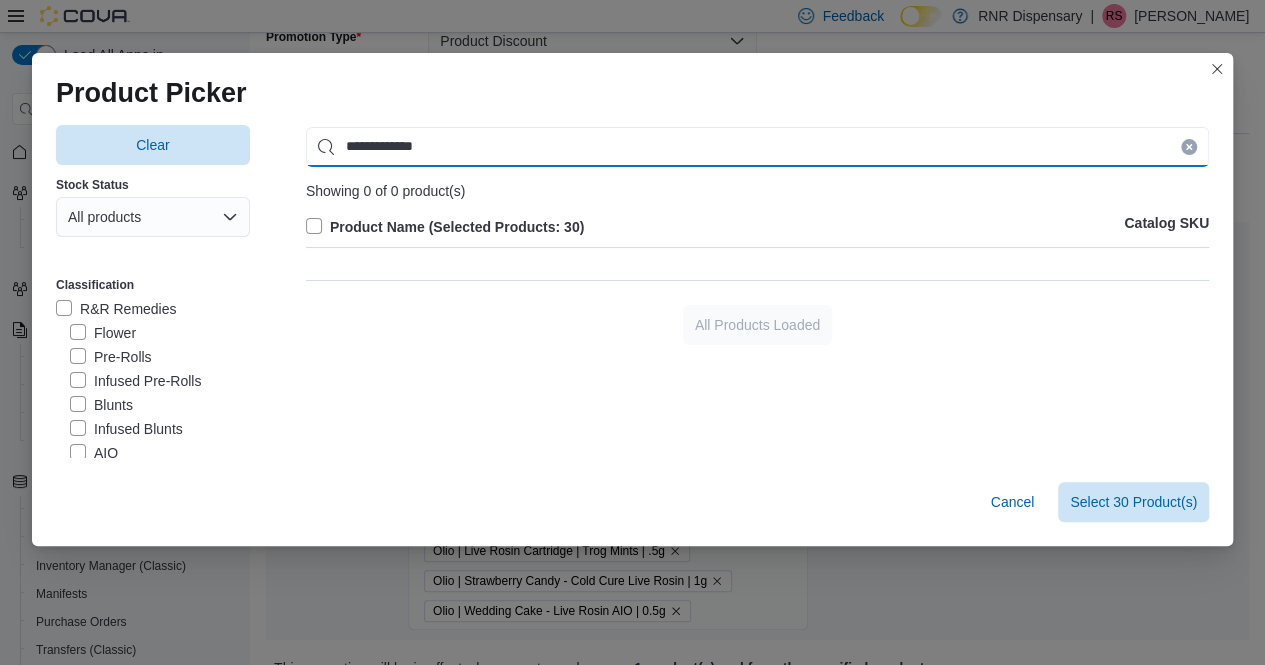 type on "**********" 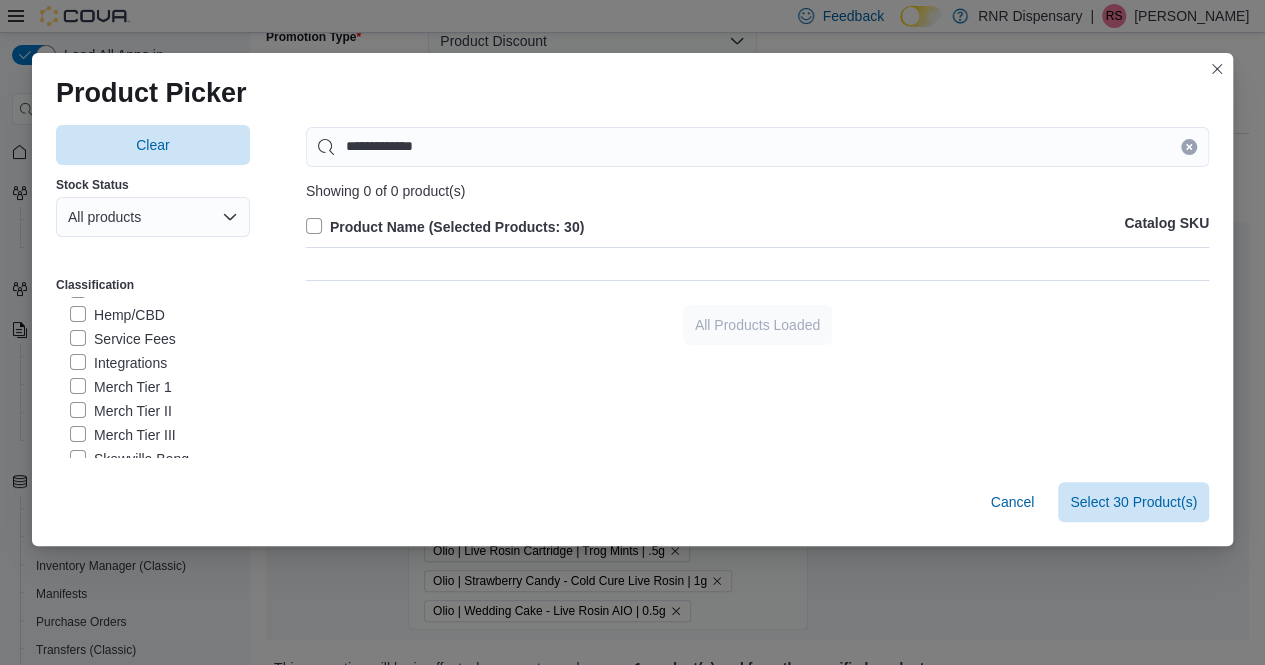 scroll, scrollTop: 388, scrollLeft: 0, axis: vertical 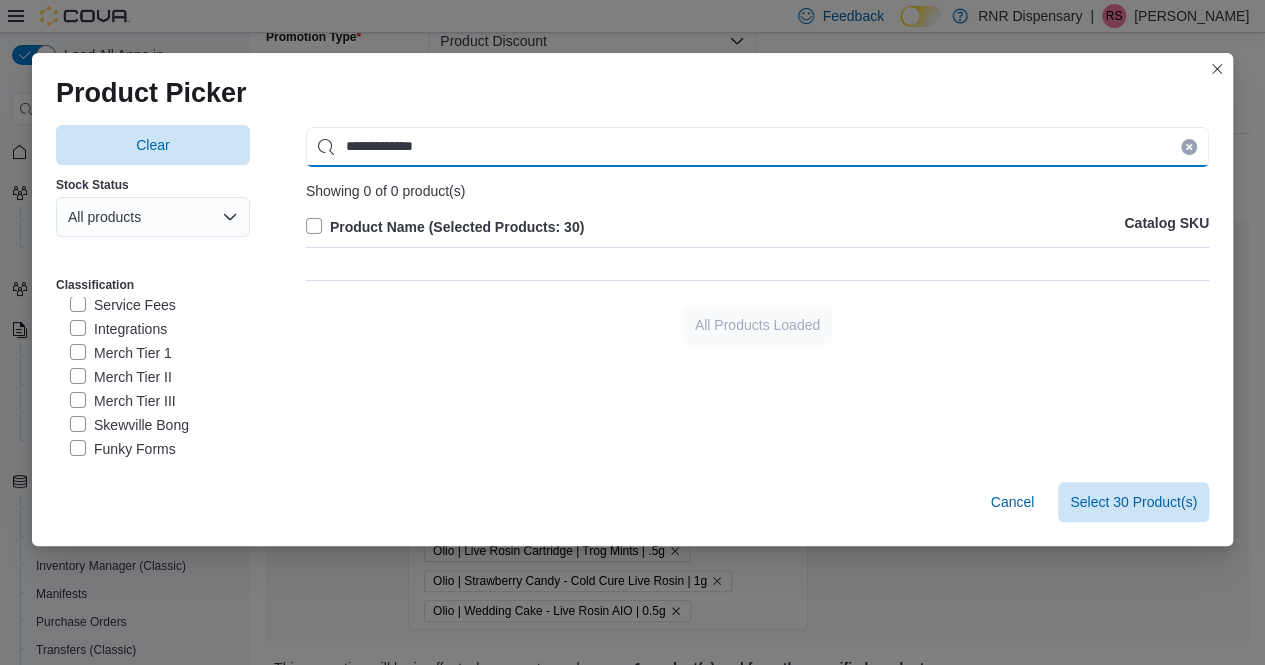 click on "**********" at bounding box center [757, 147] 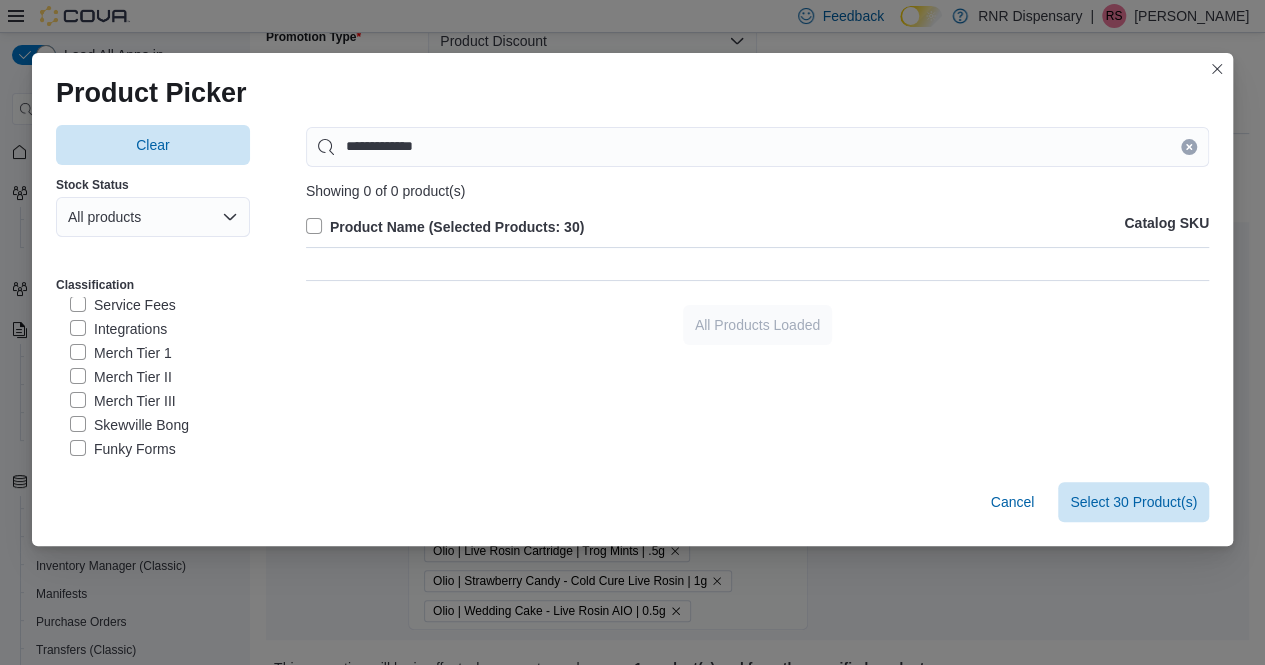 scroll, scrollTop: 0, scrollLeft: 0, axis: both 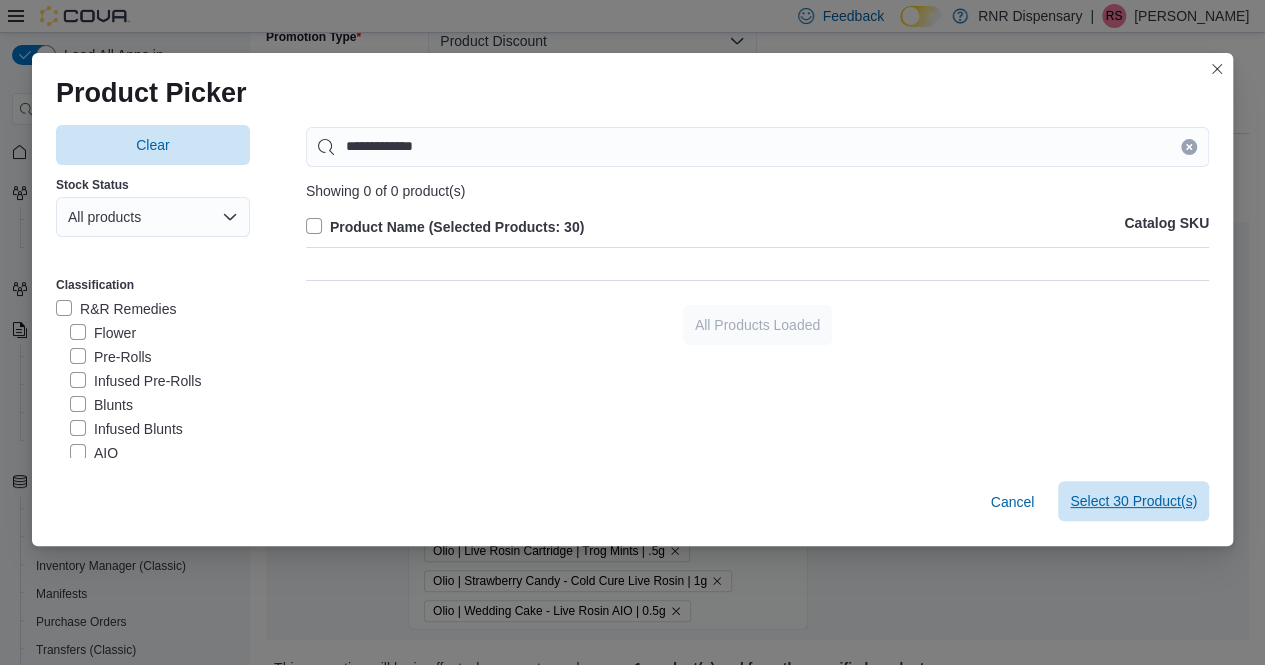 click on "Select 30 Product(s)" at bounding box center (1133, 501) 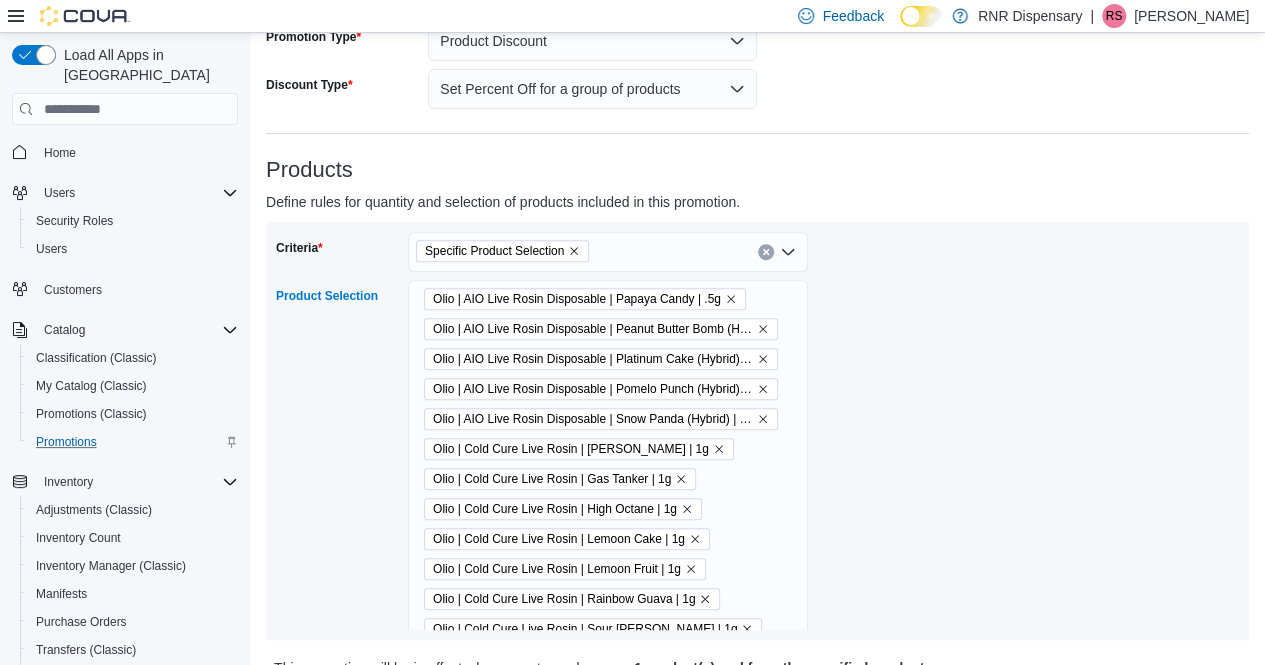 scroll, scrollTop: 558, scrollLeft: 0, axis: vertical 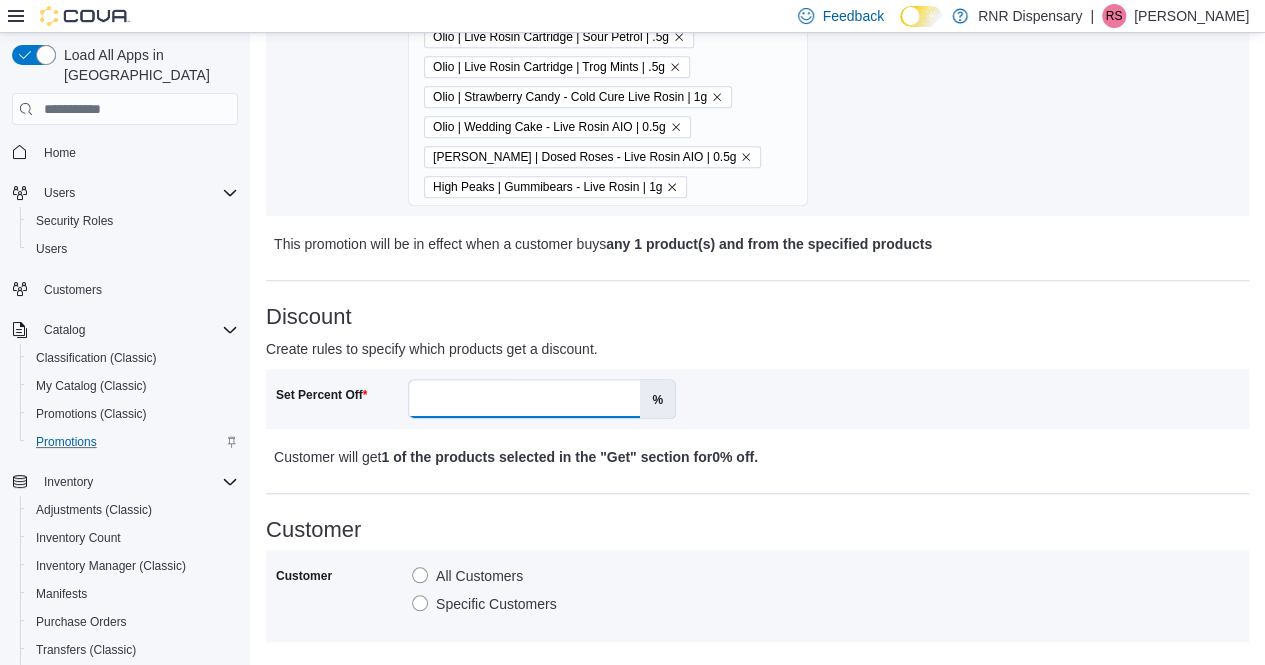 click on "Set Percent Off" at bounding box center [524, 399] 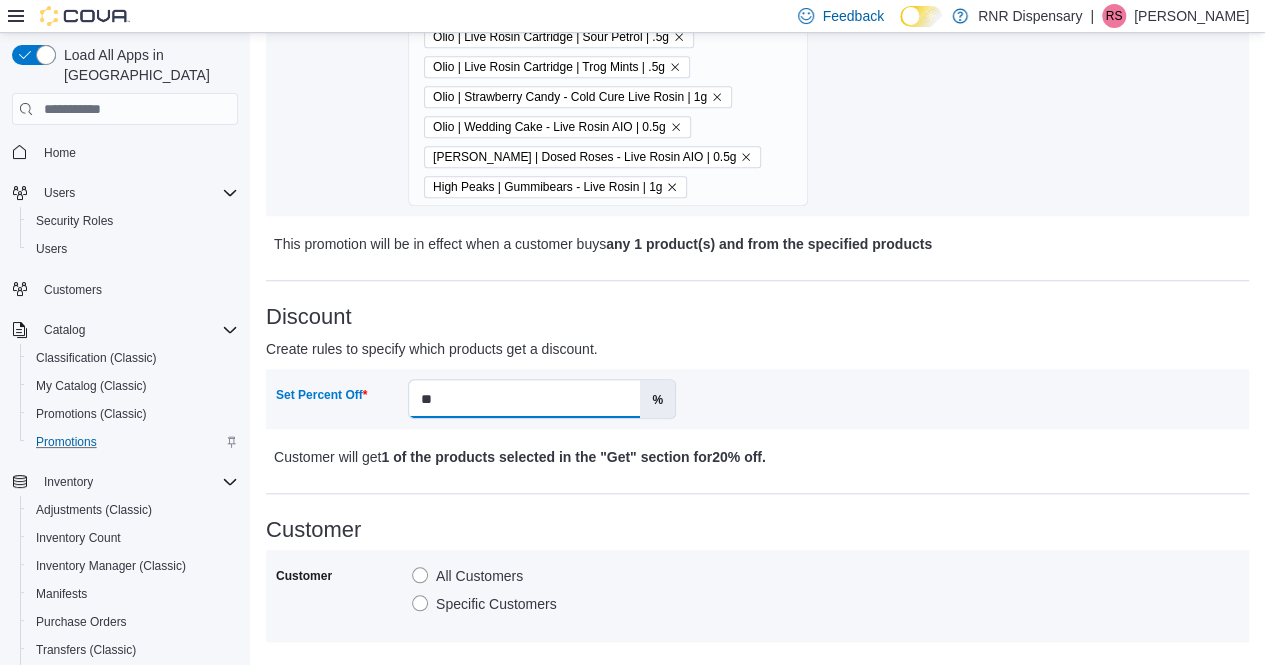 type on "**" 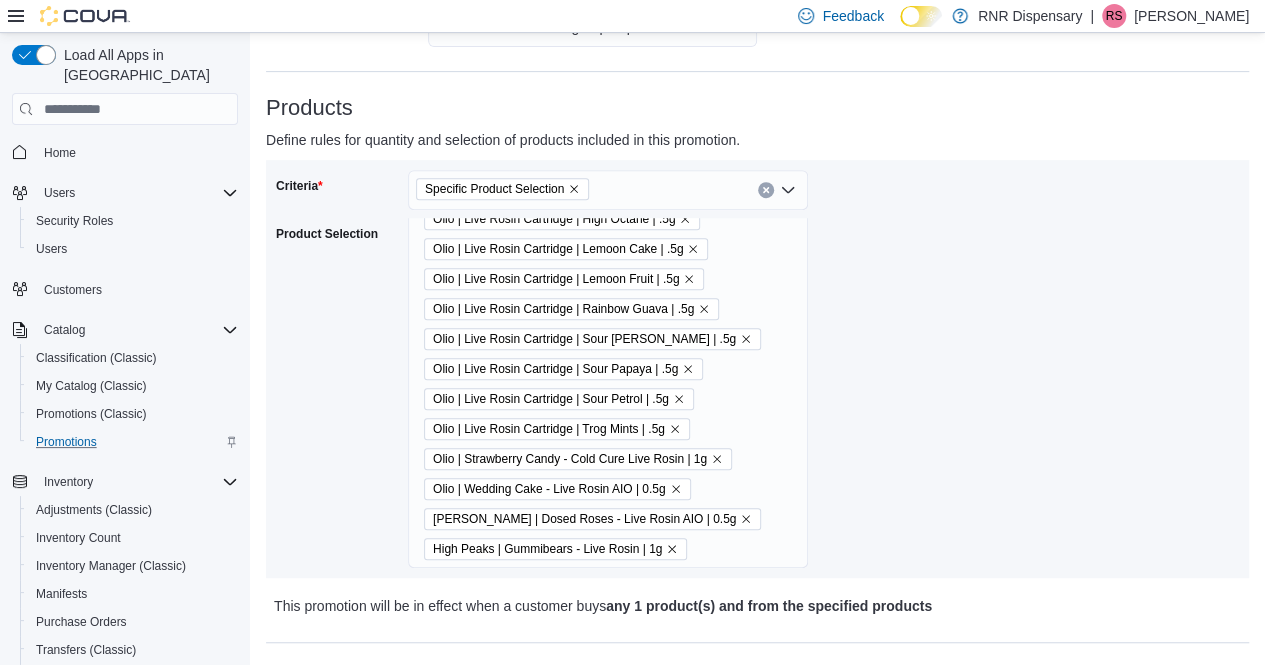 scroll, scrollTop: 369, scrollLeft: 0, axis: vertical 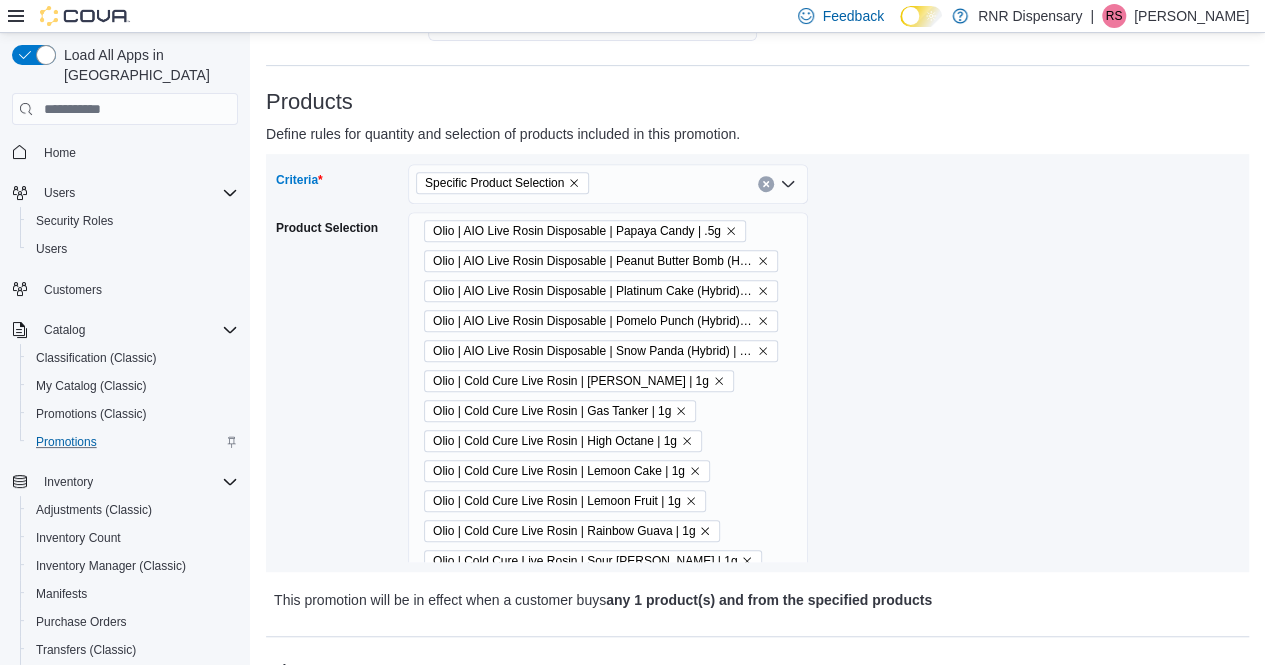 click on "Specific Product Selection" at bounding box center [608, 184] 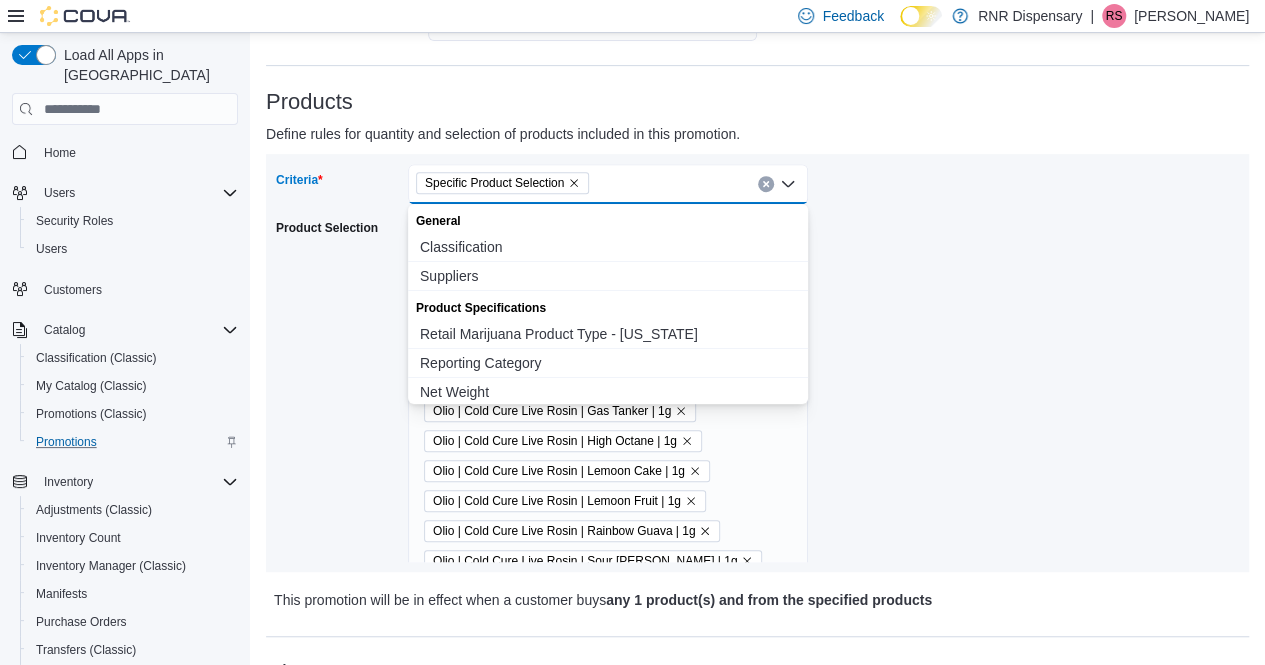 click on "Criteria Specific Product Selection Combo box. Selected. Specific Product Selection. Press Backspace to delete Specific Product Selection. Combo box input. Select Criteria. Type some text or, to display a list of choices, press Down Arrow. To exit the list of choices, press Escape. Product Selection Olio | AIO Live Rosin Disposable | Papaya Candy | .5g Olio | AIO Live Rosin Disposable | Peanut Butter Bomb (Hybrid) | .5g Olio | AIO Live Rosin Disposable | Platinum Cake (Hybrid) | .5g Olio | AIO Live Rosin Disposable | Pomelo Punch (Hybrid) | .5g Olio | AIO Live Rosin Disposable | Snow Panda (Hybrid) | .5g Olio | Cold Cure Live Rosin | [PERSON_NAME] | 1g Olio | Cold Cure Live Rosin | Gas Tanker | 1g Olio | Cold Cure Live Rosin | High Octane | 1g Olio | Cold Cure Live Rosin | Lemoon Cake | 1g Olio | Cold Cure Live Rosin | Lemoon Fruit | 1g Olio | Cold Cure Live Rosin | Rainbow Guava | 1g Olio | Cold Cure Live Rosin | Sour [PERSON_NAME] | 1g Olio | Cold Cure Live Rosin | Sour Papaya | 1g" at bounding box center [757, 363] 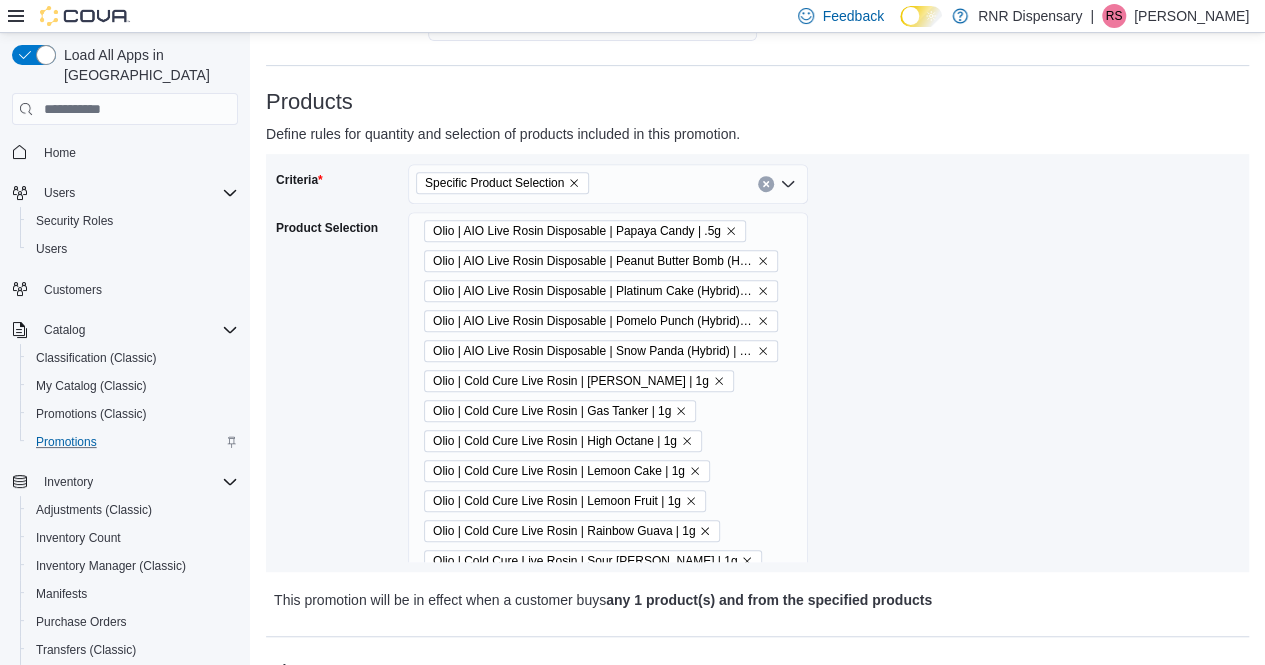 click on "Olio | AIO Live Rosin Disposable | Papaya Candy | .5g Olio | AIO Live Rosin Disposable | Peanut Butter Bomb (Hybrid) | .5g Olio | AIO Live Rosin Disposable | Platinum Cake (Hybrid) | .5g Olio | AIO Live Rosin Disposable | Pomelo Punch (Hybrid) | .5g Olio | AIO Live Rosin Disposable | Snow Panda (Hybrid) | .5g Olio | Cold Cure Live Rosin | [PERSON_NAME] | 1g Olio | Cold Cure Live Rosin | Gas Tanker | 1g Olio | Cold Cure Live Rosin | High Octane | 1g Olio | Cold Cure Live Rosin | Lemoon Cake | 1g Olio | Cold Cure Live Rosin | Lemoon Fruit | 1g Olio | Cold Cure Live Rosin | Rainbow Guava | 1g Olio | Cold Cure Live Rosin | Sour [PERSON_NAME] | 1g Olio | Cold Cure Live Rosin | Sour Papaya | 1g Olio | Cold Cure Live Rosin | Sour Petrol | 1g Olio | Fortissimo - Cold Cure Live Rosin | 1g Olio | Gas Tanker - Live Rosin AIO | 0.5g Olio | Live Rosin Cartridge | [PERSON_NAME] | .5g Olio | Live Rosin Cartridge | Gas Tanker | .5g Olio | Live Rosin Cartridge | High Octane | .5g Olio | Wedding Cake - Live Rosin AIO | 0.5g" at bounding box center (608, 666) 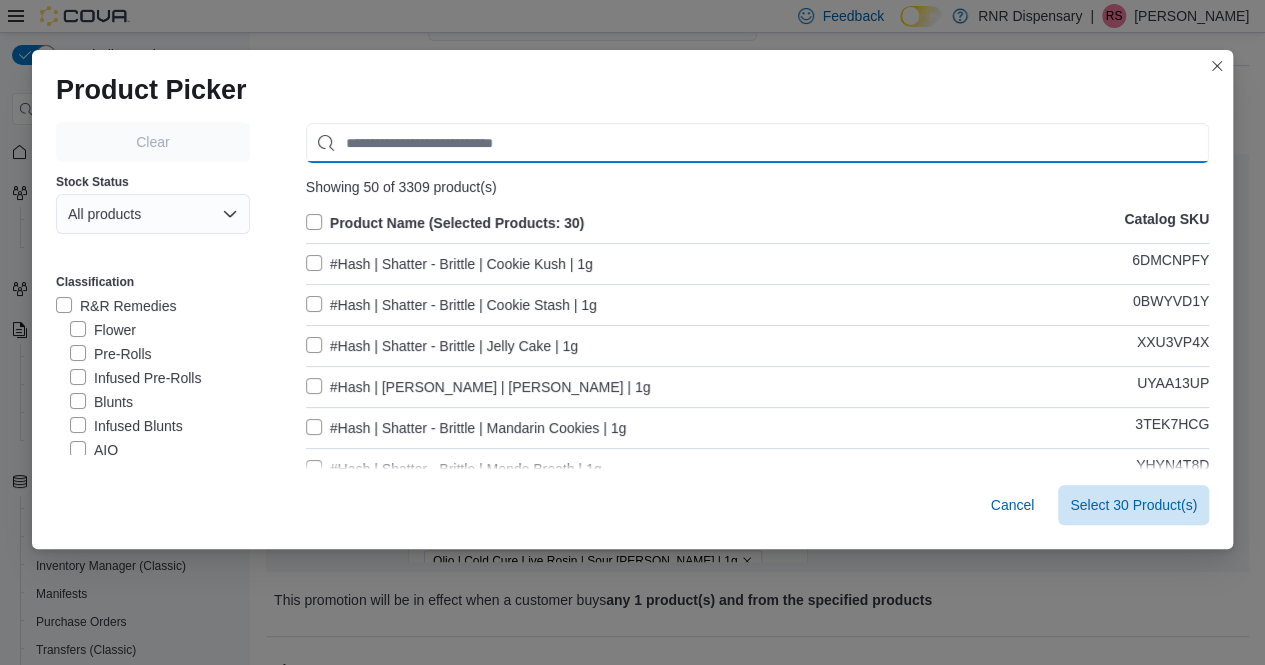 click at bounding box center (757, 143) 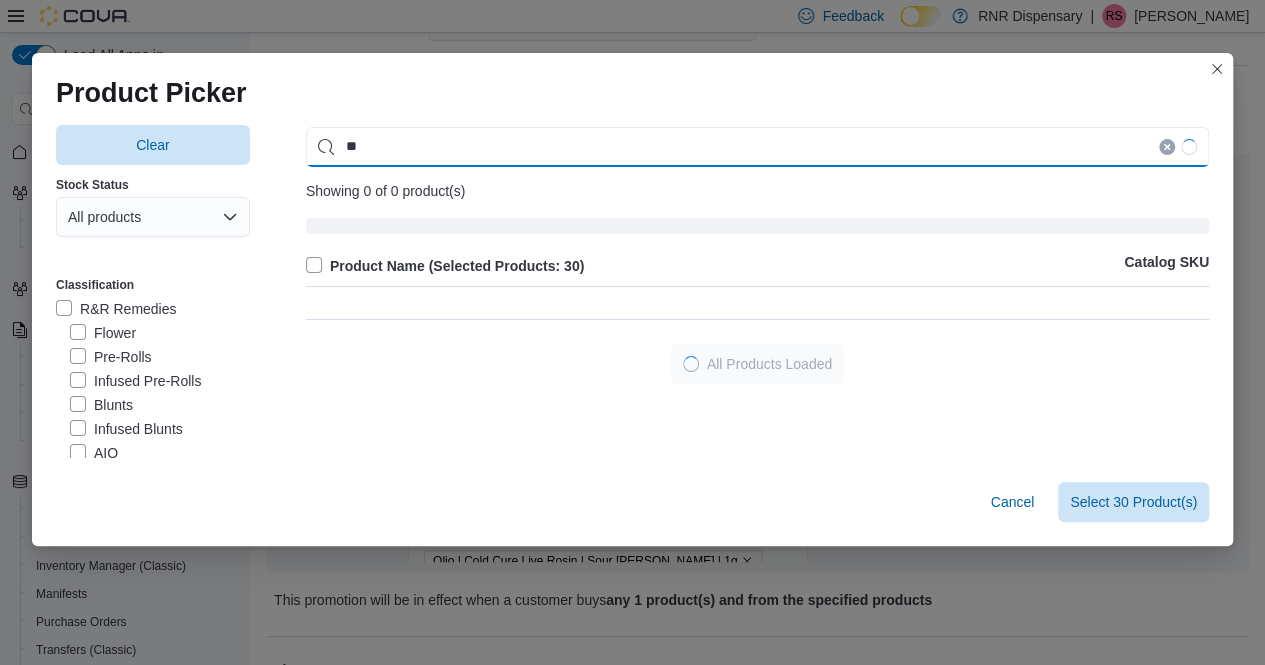 type on "*" 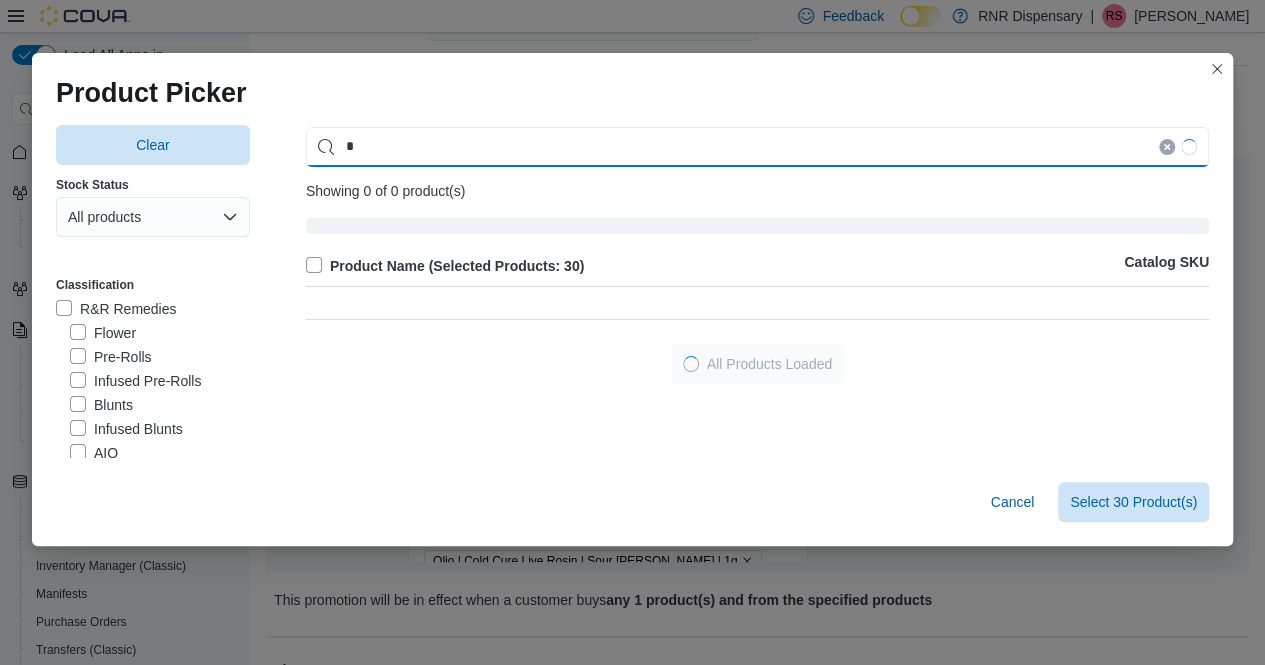 type 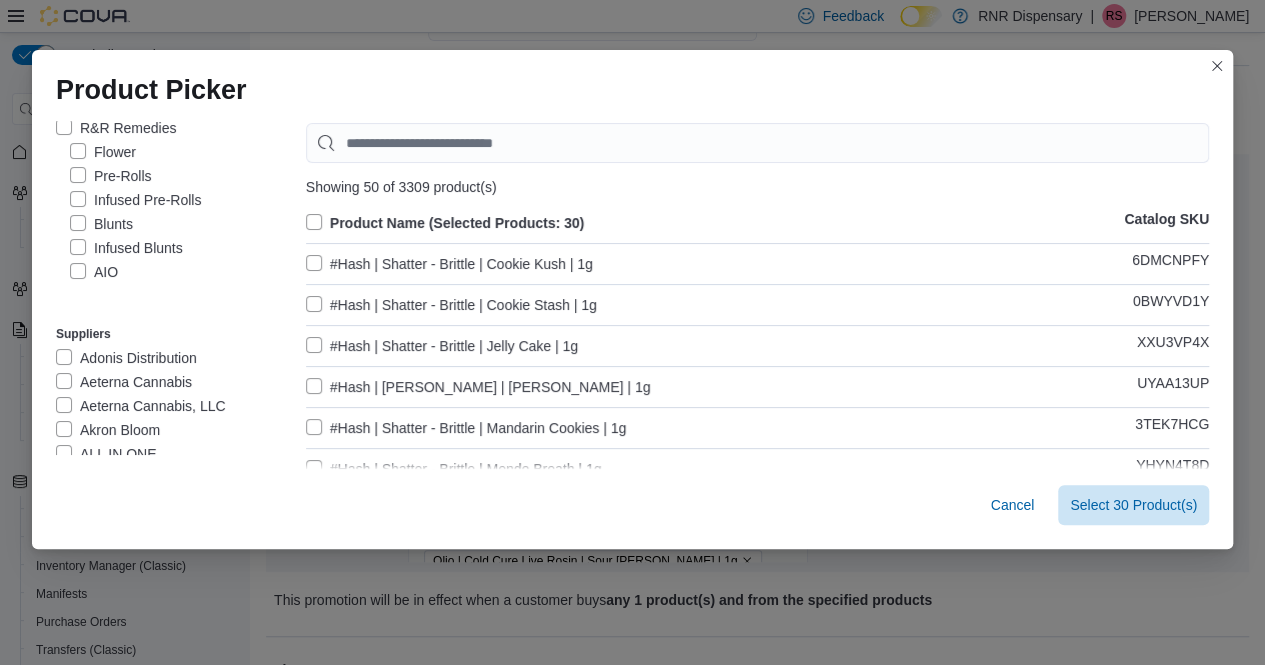 scroll, scrollTop: 267, scrollLeft: 0, axis: vertical 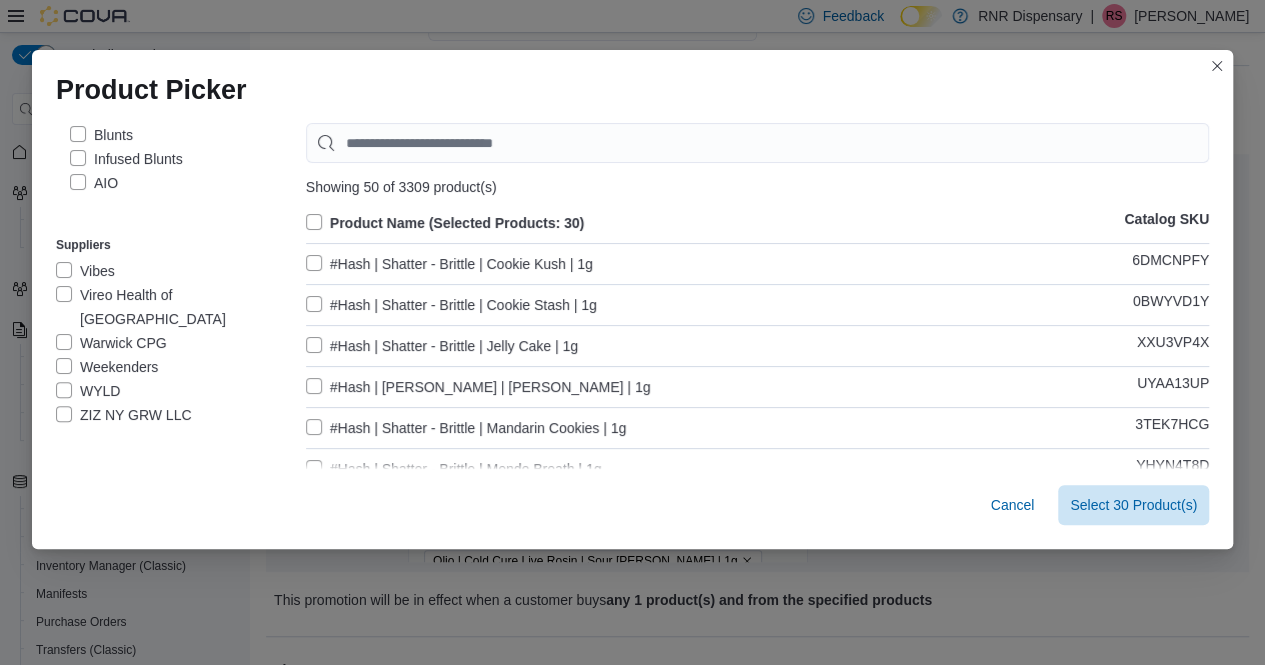 click on "UrbanXtracts" at bounding box center (109, 223) 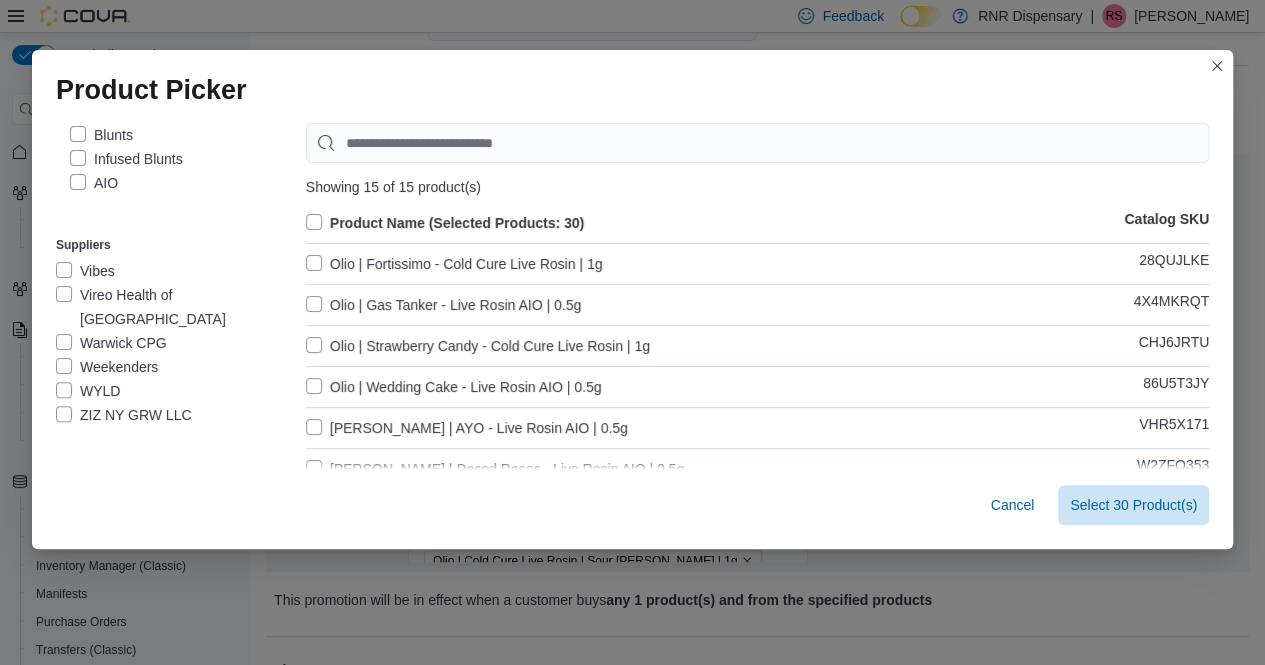 scroll, scrollTop: 3182, scrollLeft: 0, axis: vertical 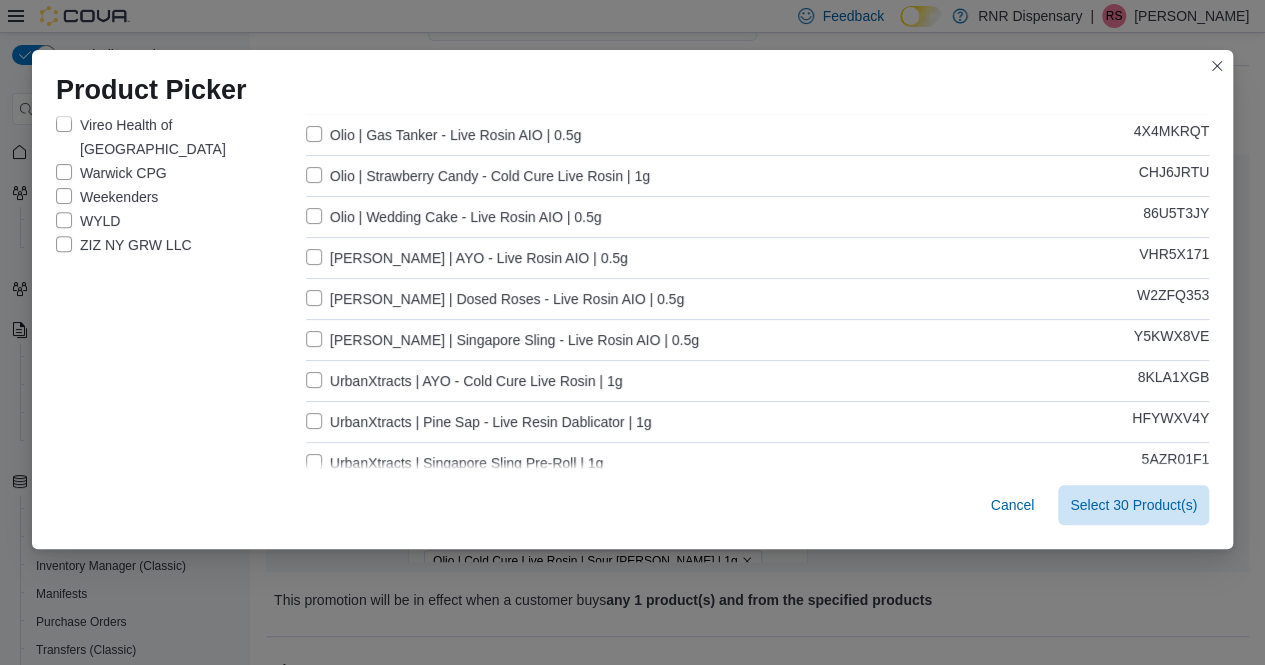 click on "[PERSON_NAME] | AYO - Live Rosin AIO | 0.5g" at bounding box center (467, 258) 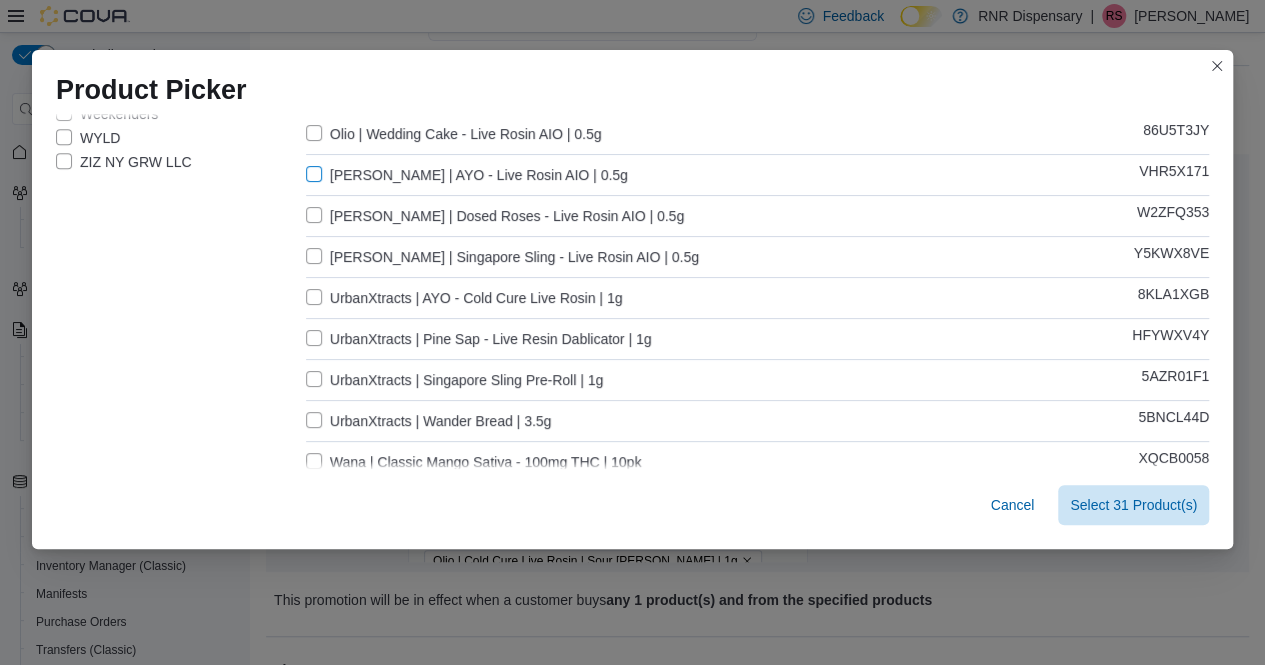 scroll, scrollTop: 247, scrollLeft: 0, axis: vertical 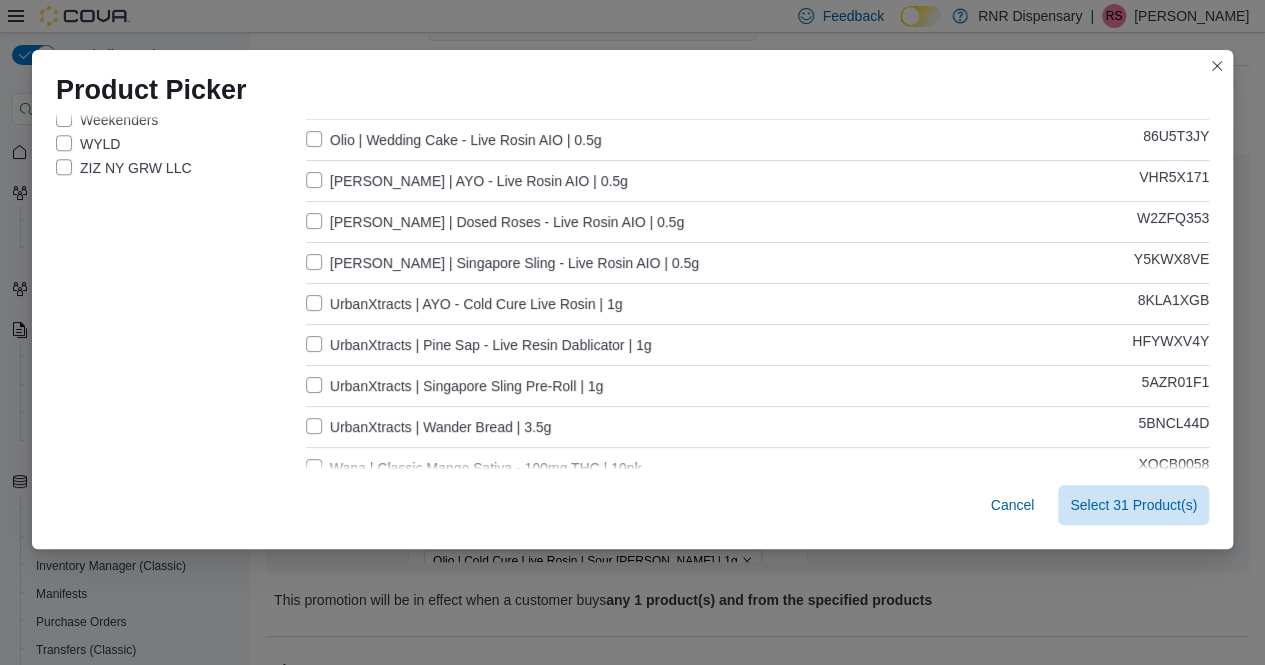 click on "[PERSON_NAME] | Singapore Sling - Live Rosin AIO | 0.5g" at bounding box center [502, 263] 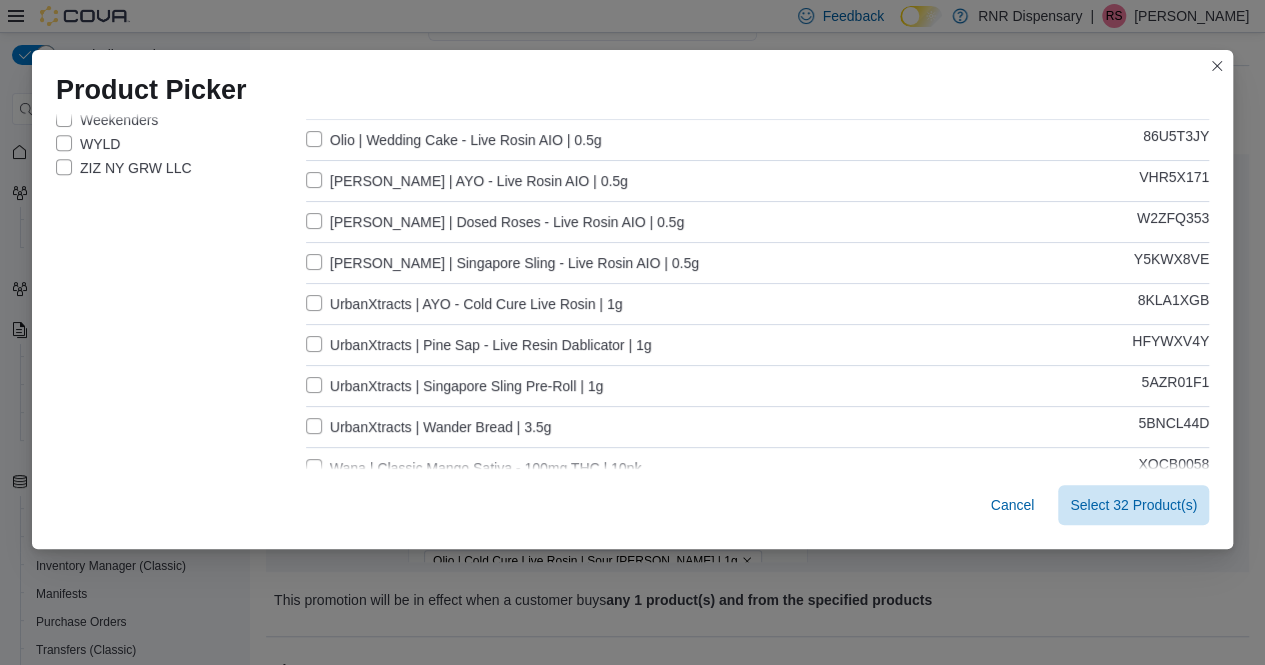 click on "UrbanXtracts | AYO - Cold Cure Live Rosin | 1g" at bounding box center (464, 304) 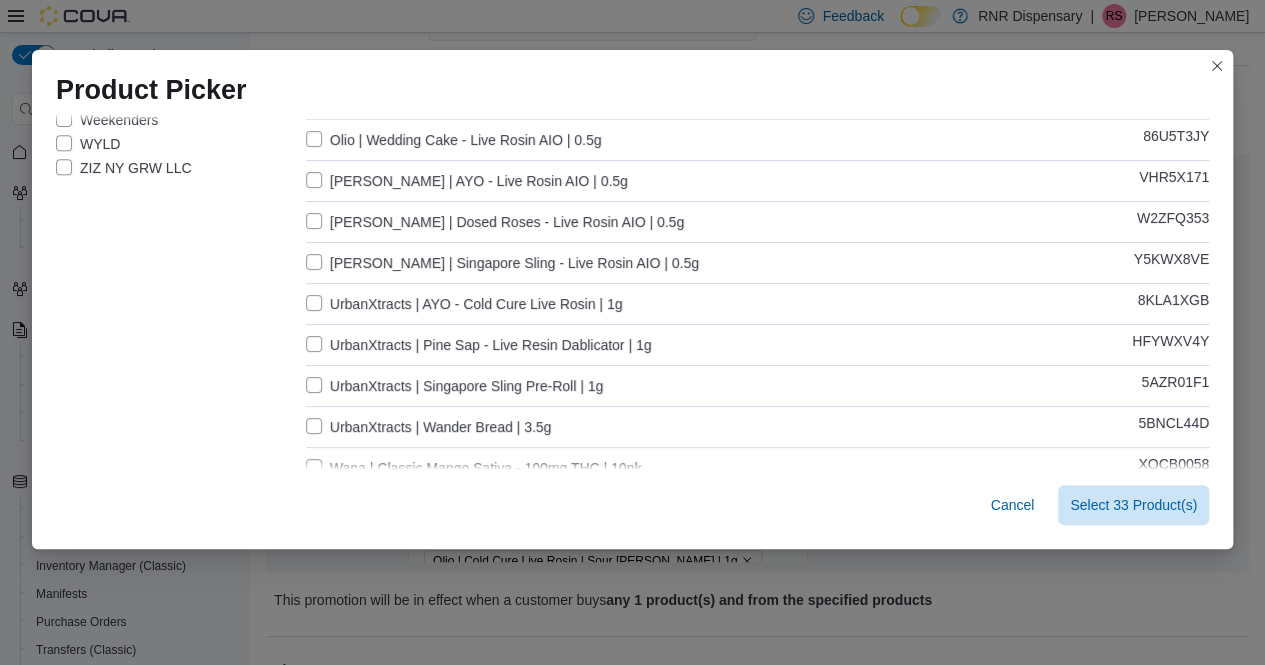 click on "UrbanXtracts | Pine Sap - Live Resin Dablicator | 1g" at bounding box center (479, 345) 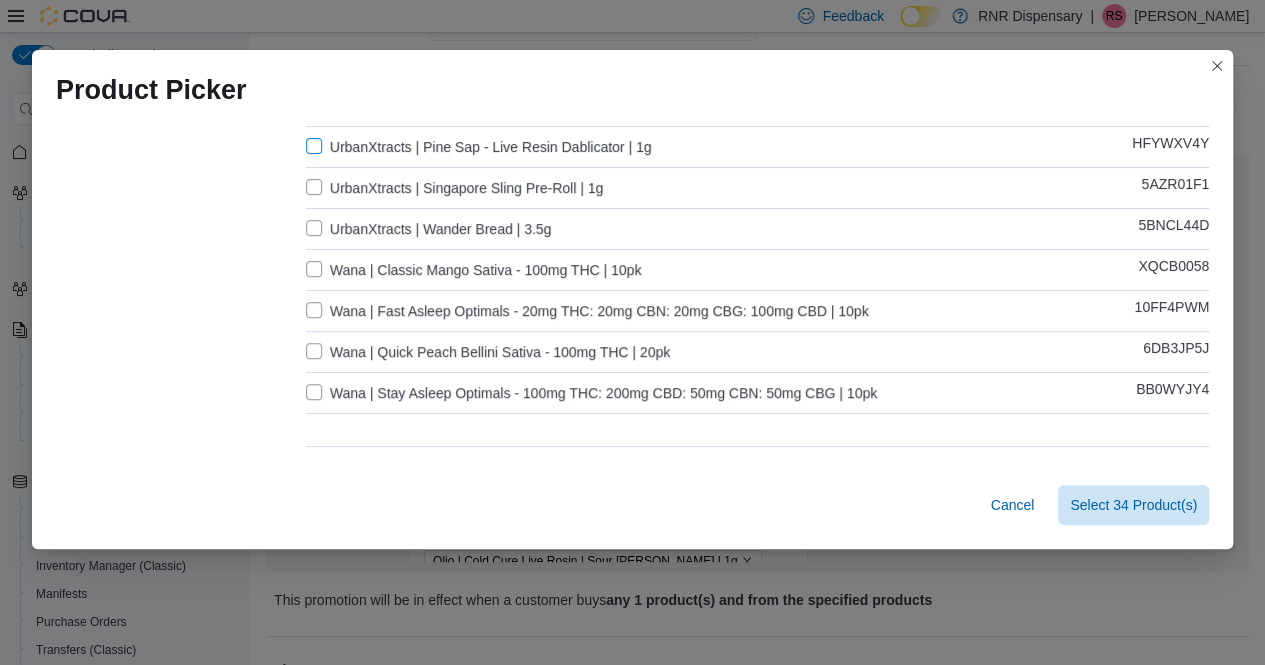 scroll, scrollTop: 494, scrollLeft: 0, axis: vertical 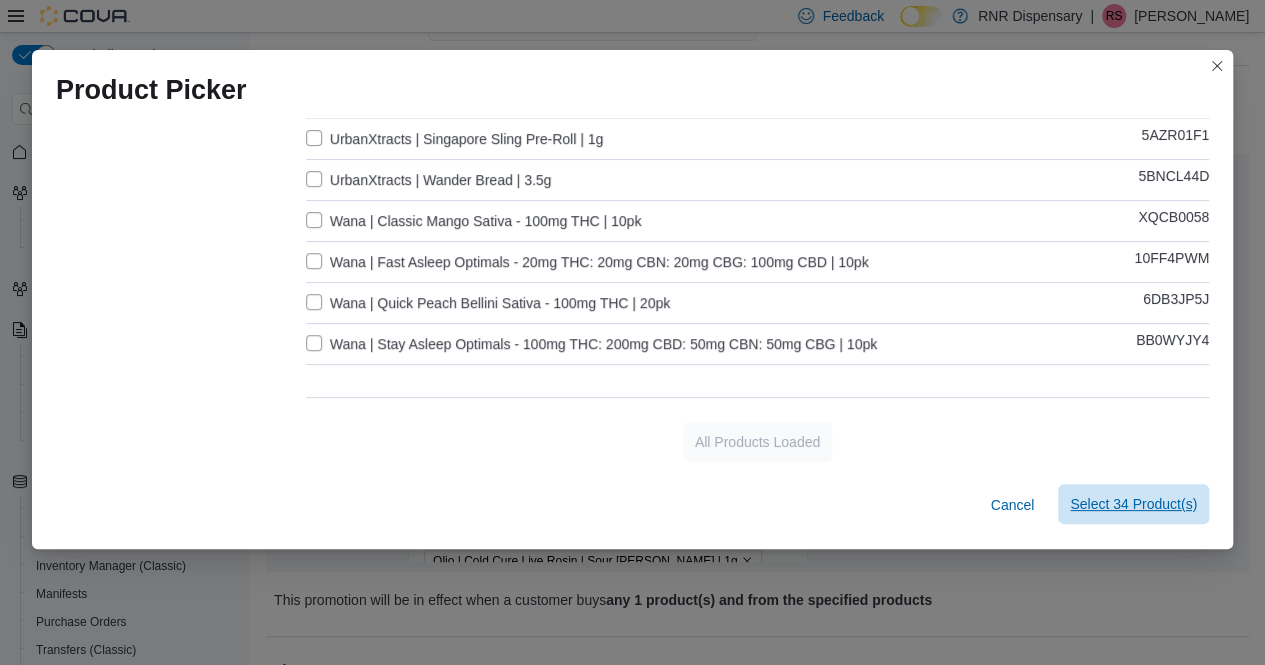 click on "Select 34 Product(s)" at bounding box center (1133, 504) 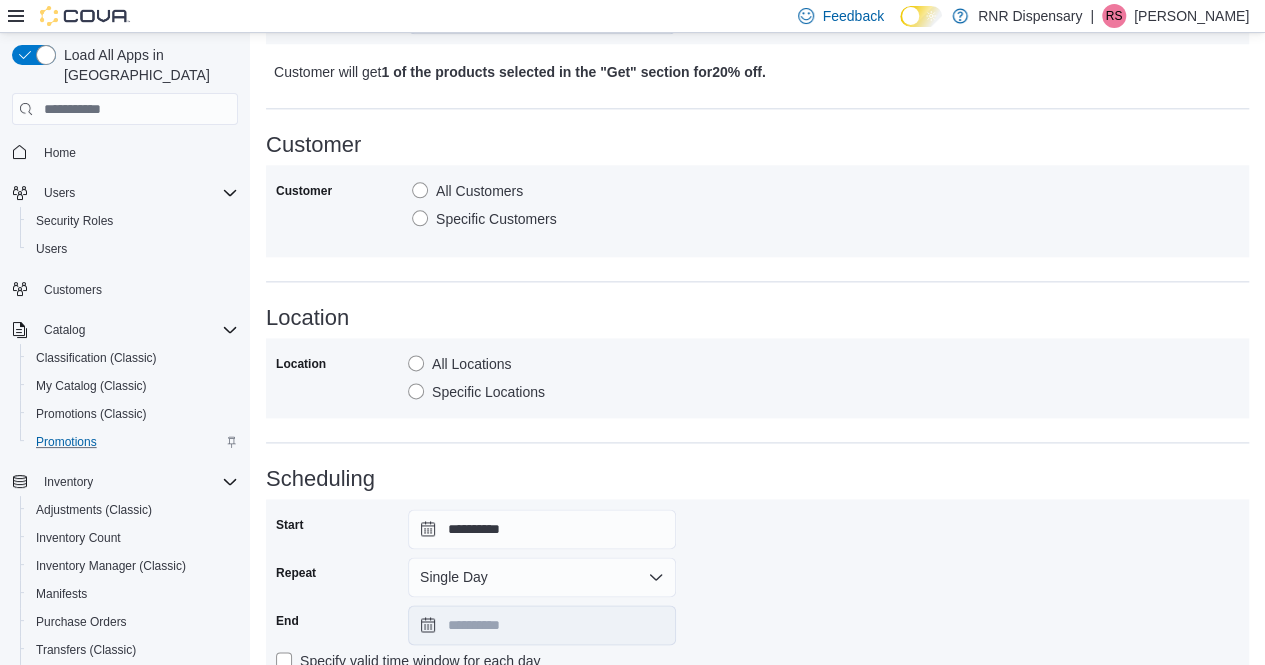 scroll, scrollTop: 1256, scrollLeft: 0, axis: vertical 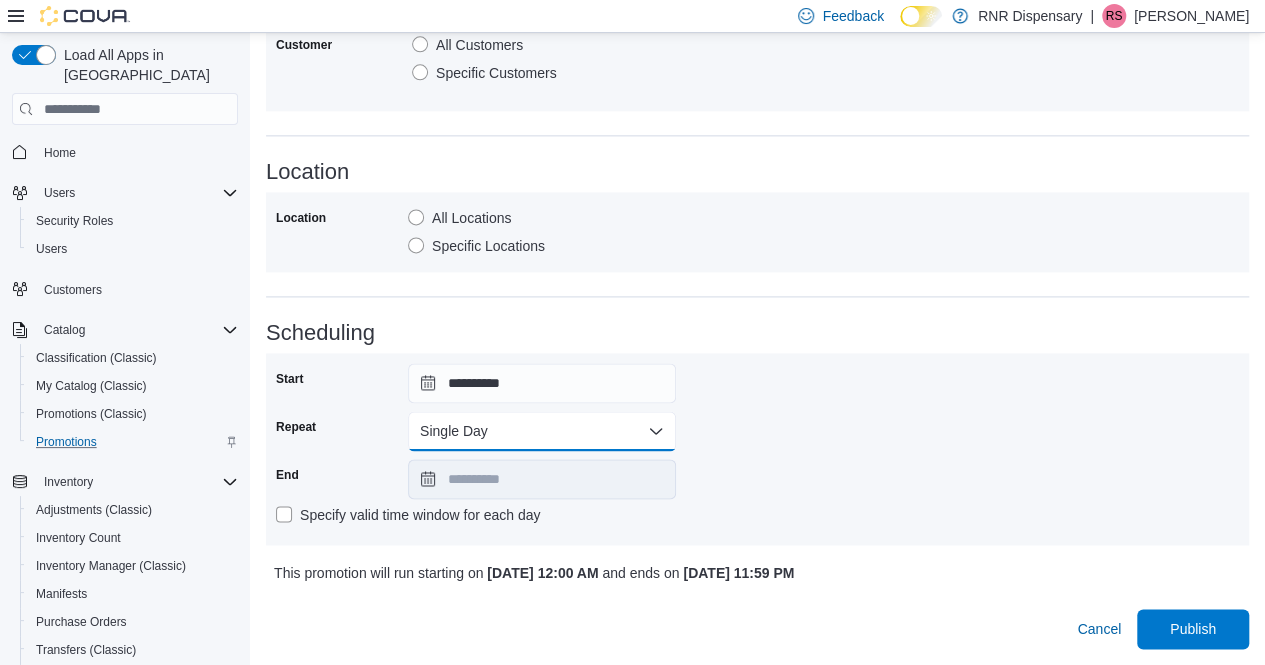 click on "Single Day" at bounding box center (542, 431) 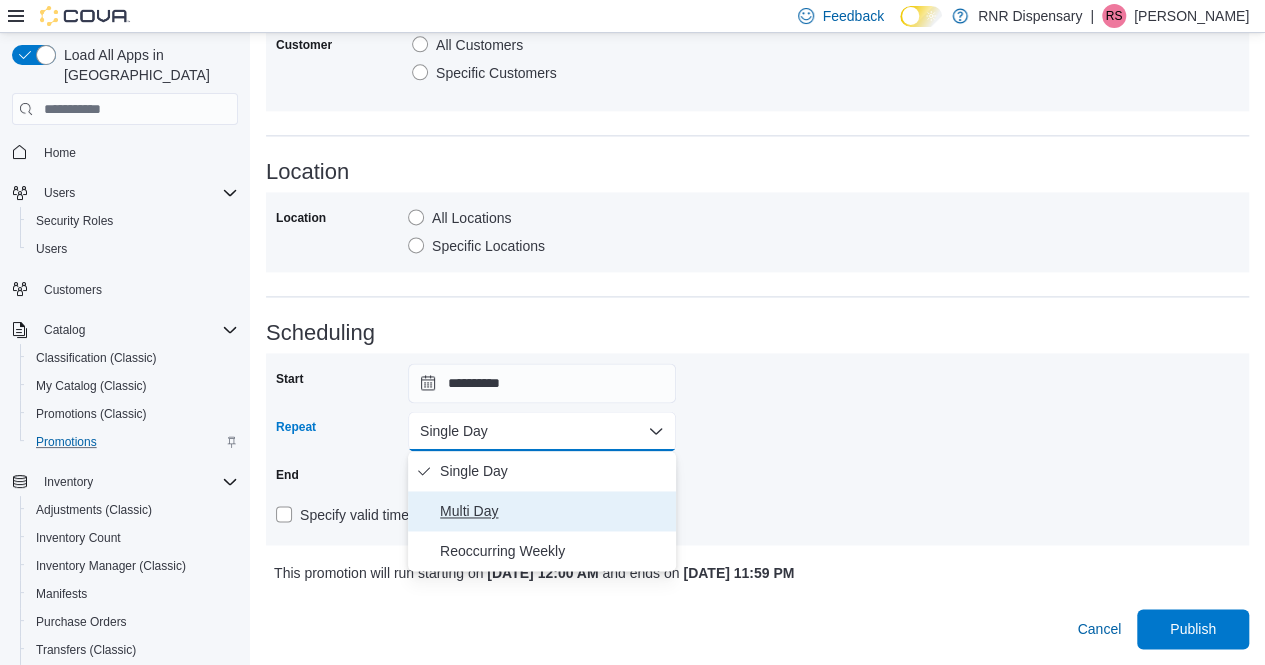 click on "Multi Day" at bounding box center (554, 511) 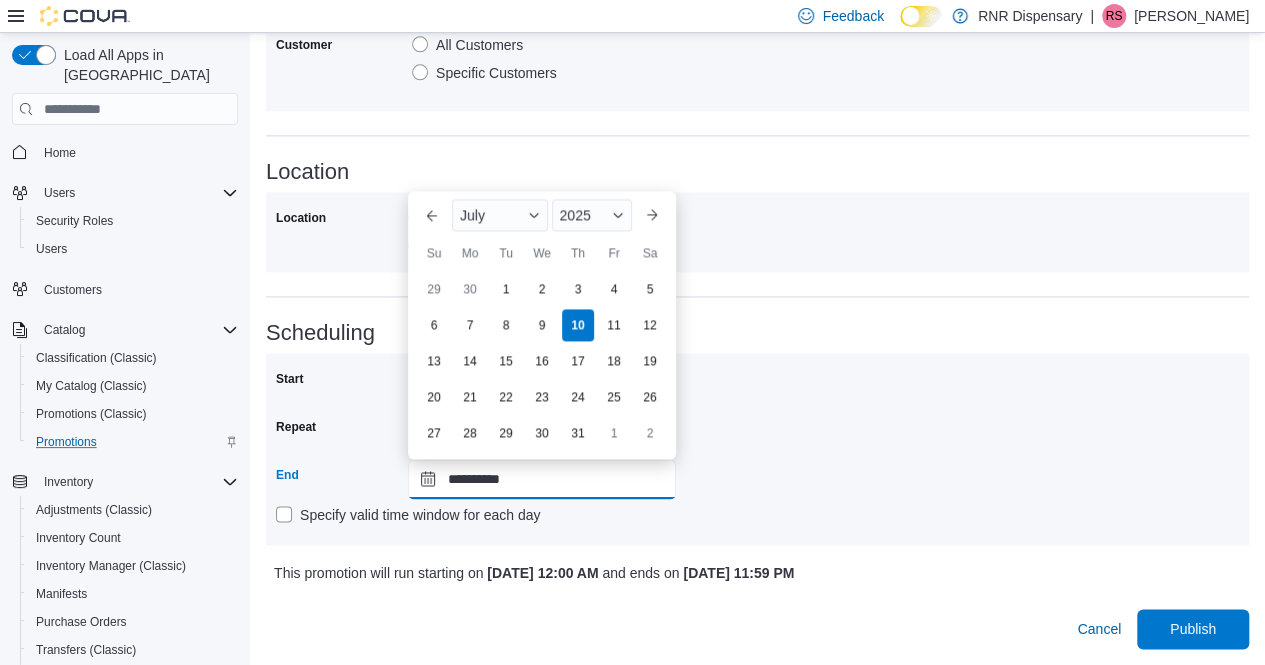 click on "**********" at bounding box center (542, 479) 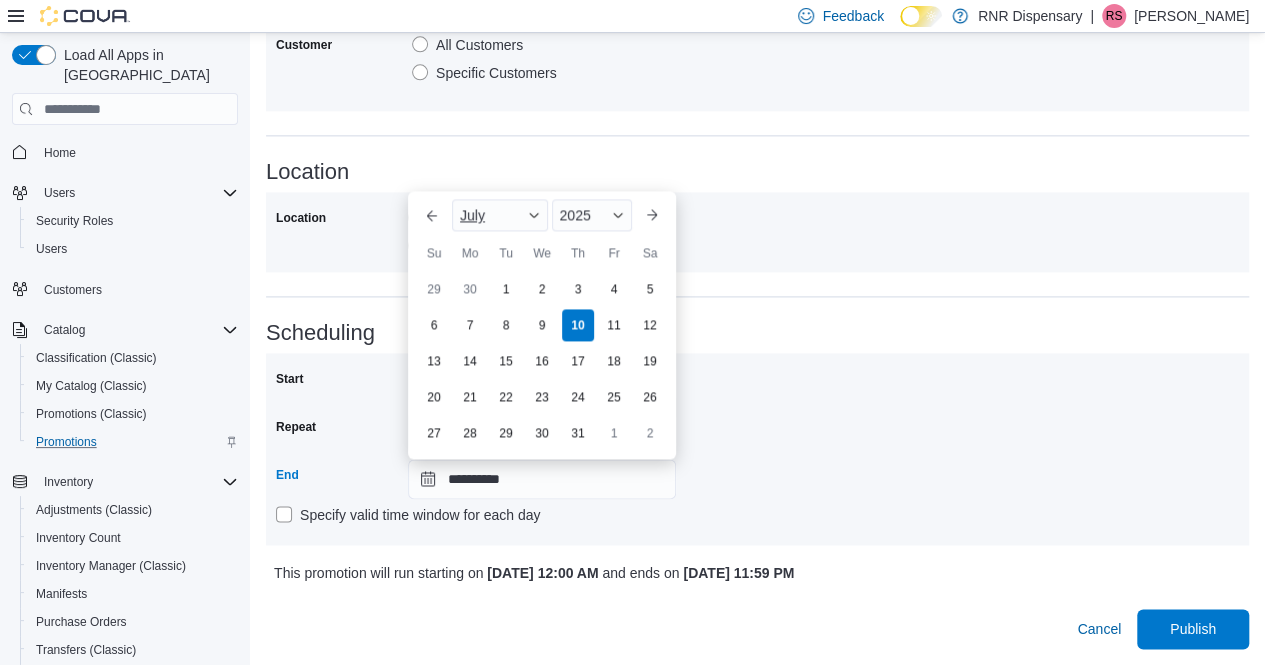 click on "July" at bounding box center [500, 215] 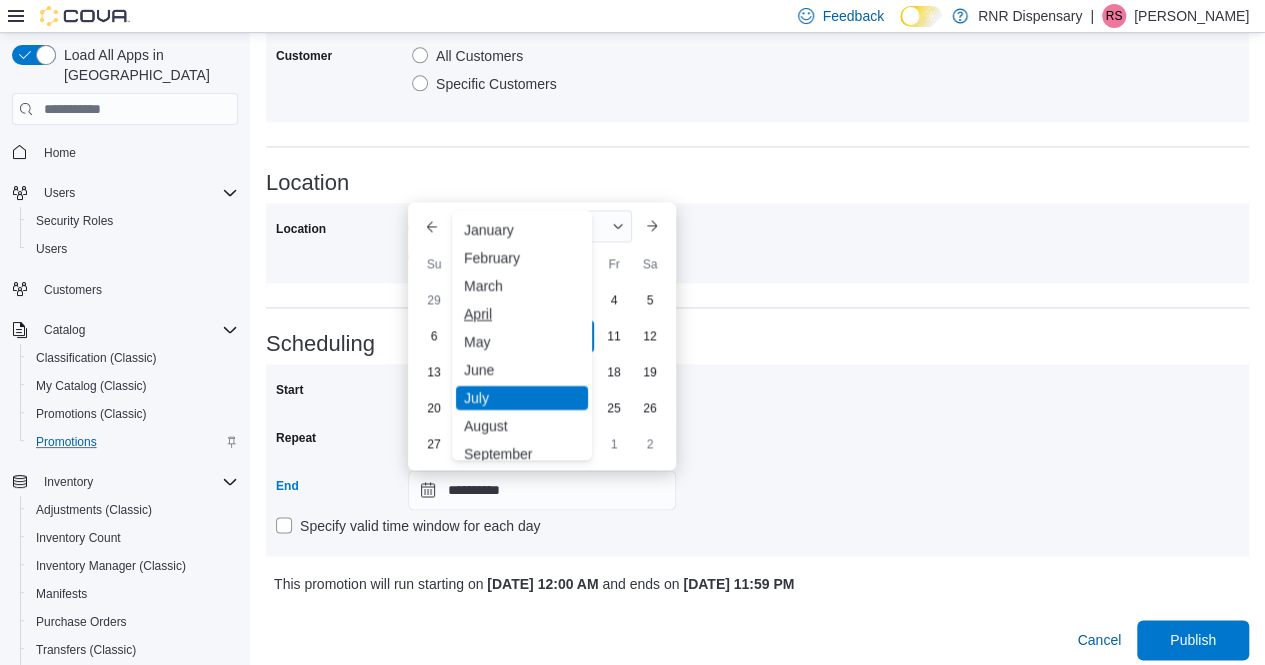 scroll, scrollTop: 1246, scrollLeft: 0, axis: vertical 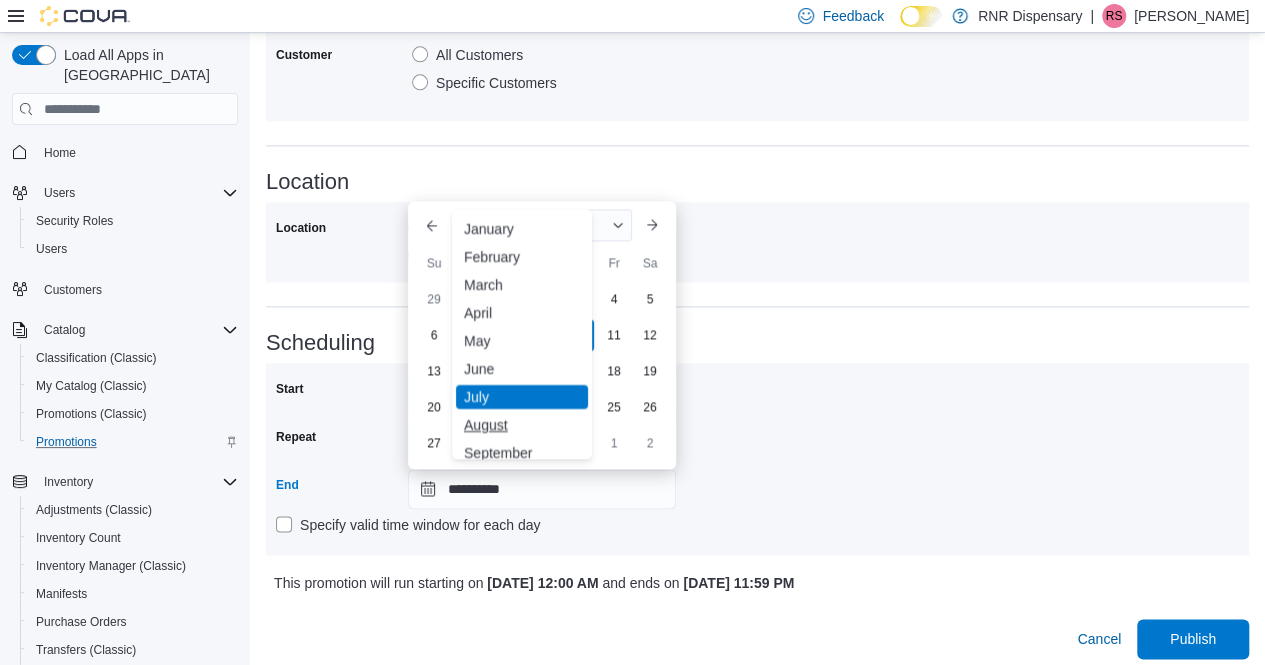 click on "August" at bounding box center (522, 425) 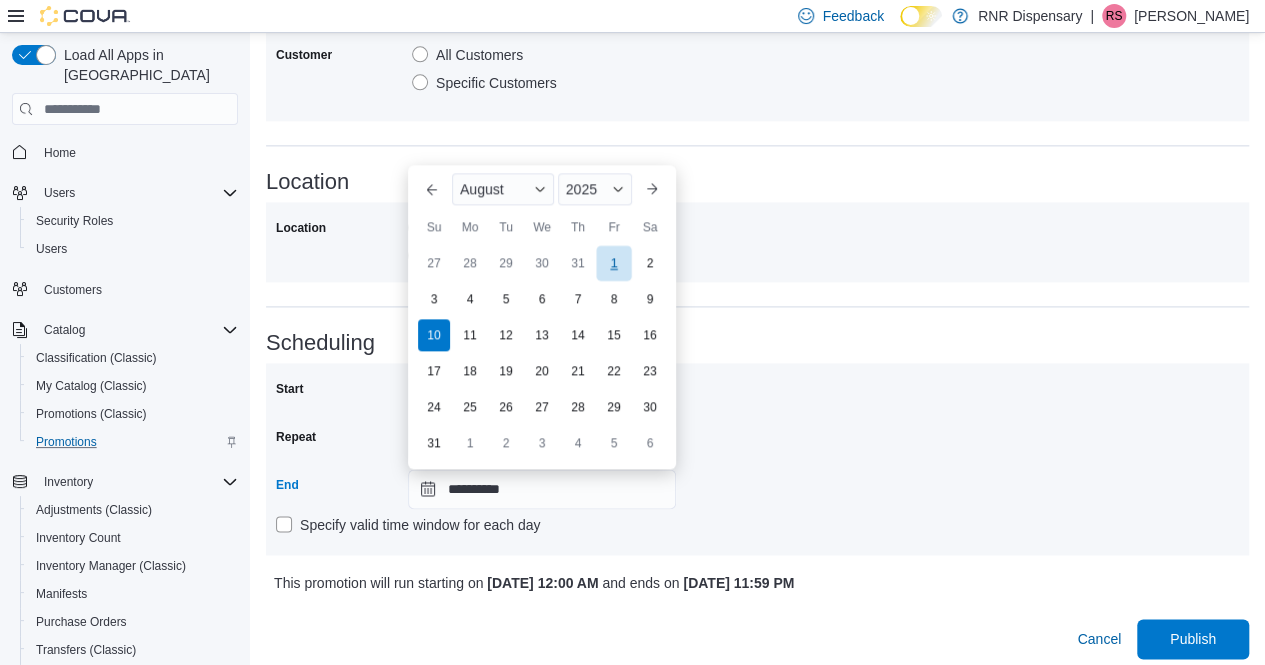 click on "1" at bounding box center [613, 263] 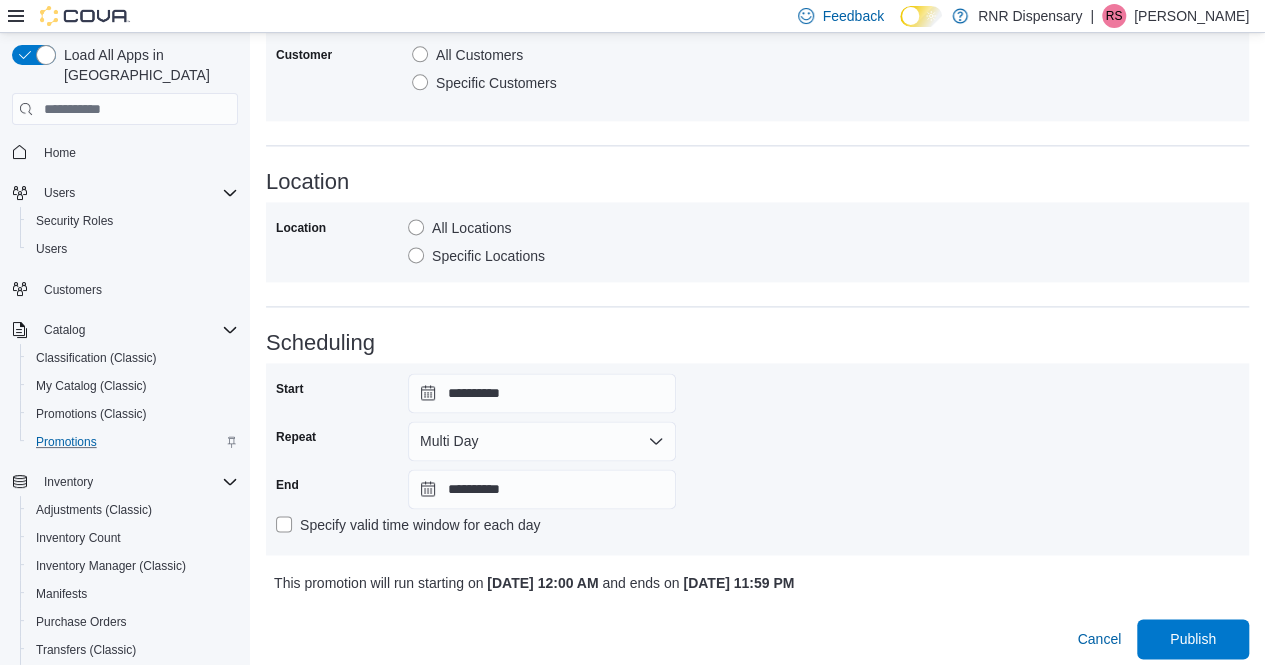 click on "Scheduling" at bounding box center [757, 343] 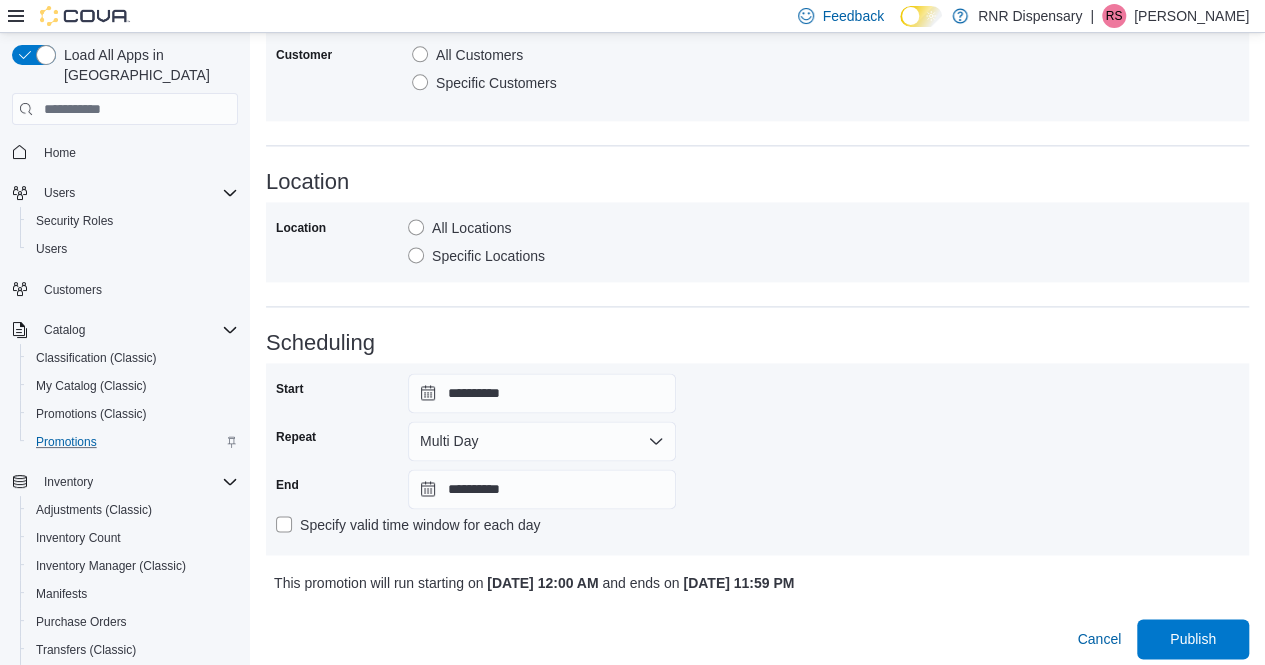 click on "Specify valid time window for each day" at bounding box center (408, 525) 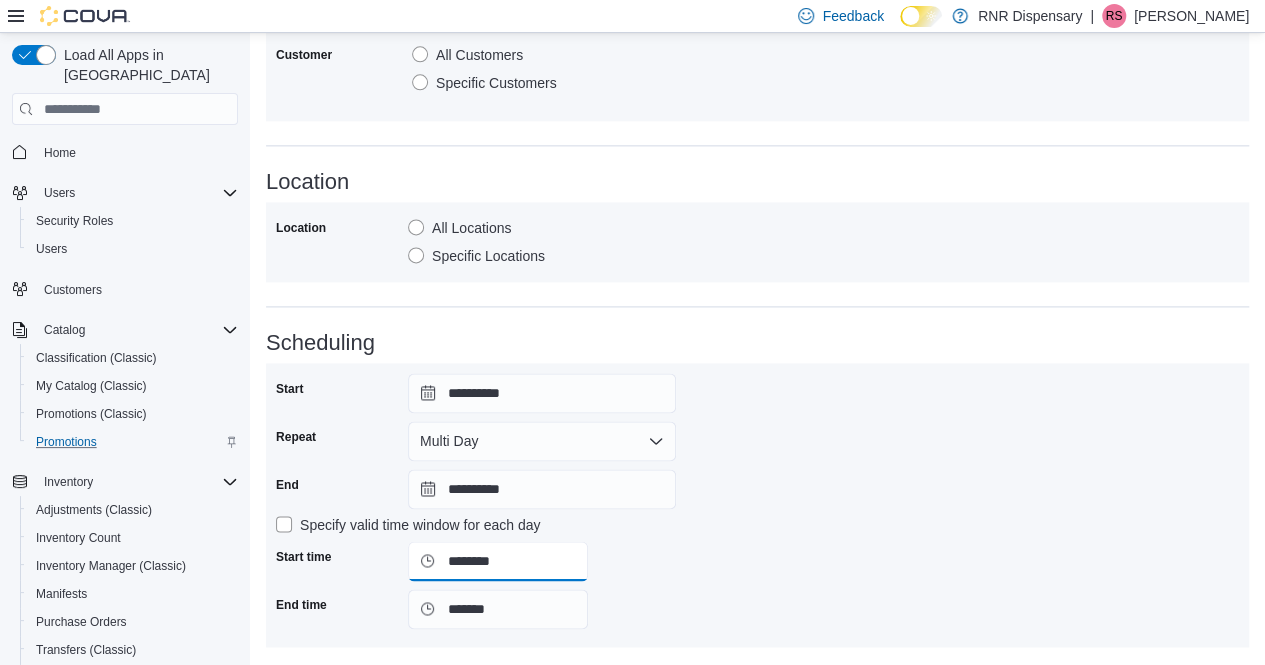 click on "********" at bounding box center (498, 561) 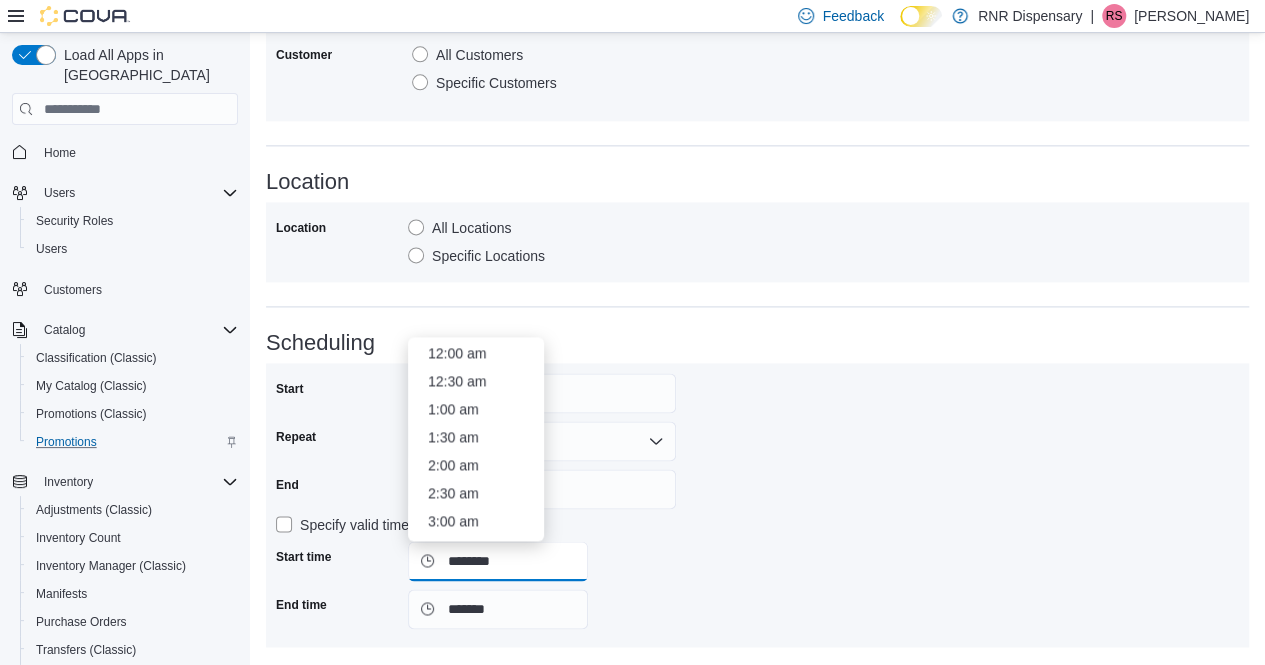 scroll, scrollTop: 586, scrollLeft: 0, axis: vertical 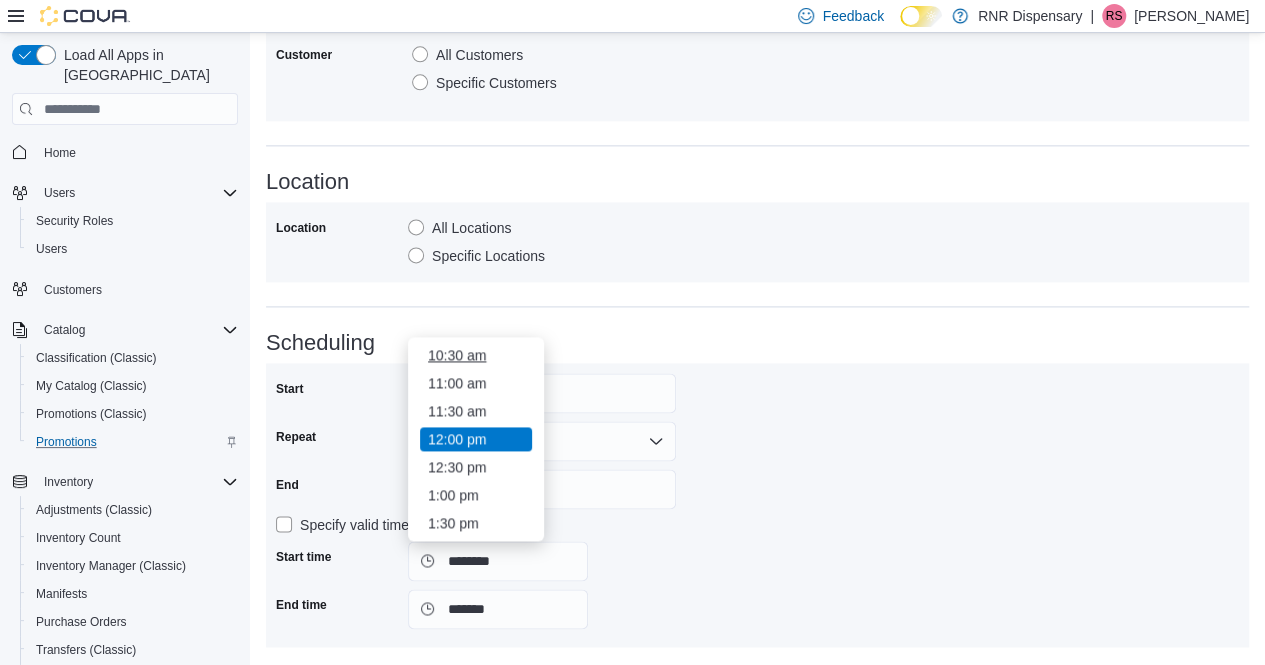 click on "10:30 am" at bounding box center [476, 355] 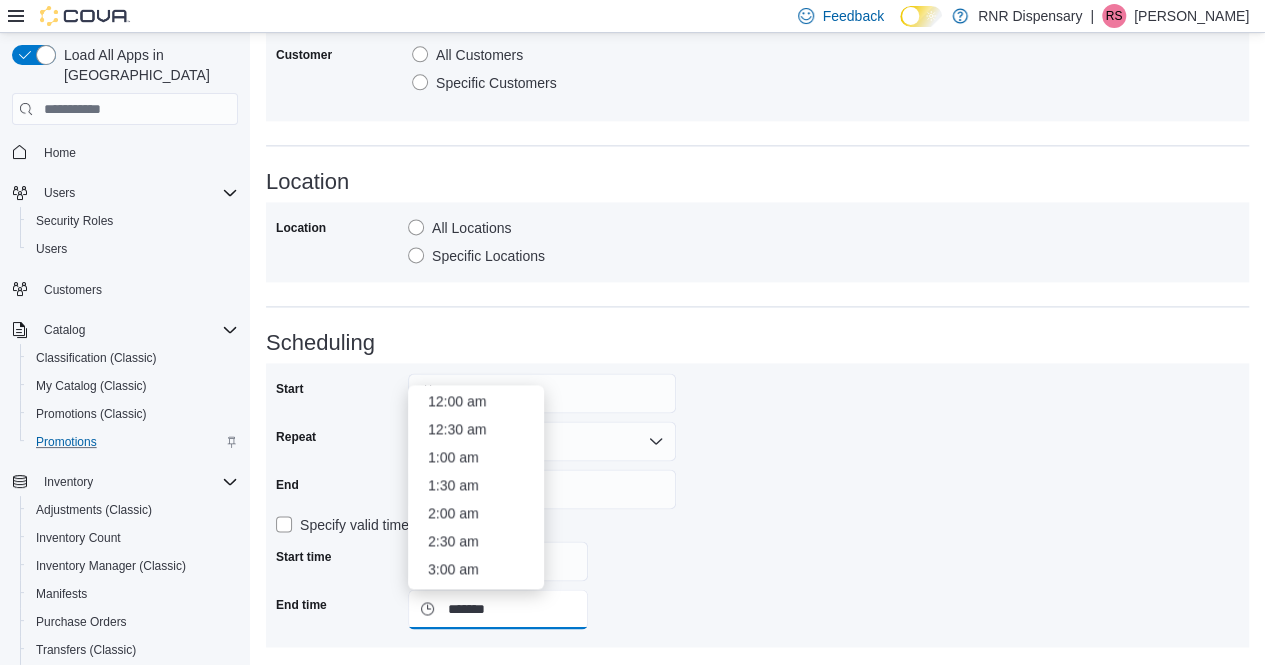 click on "*******" at bounding box center [498, 609] 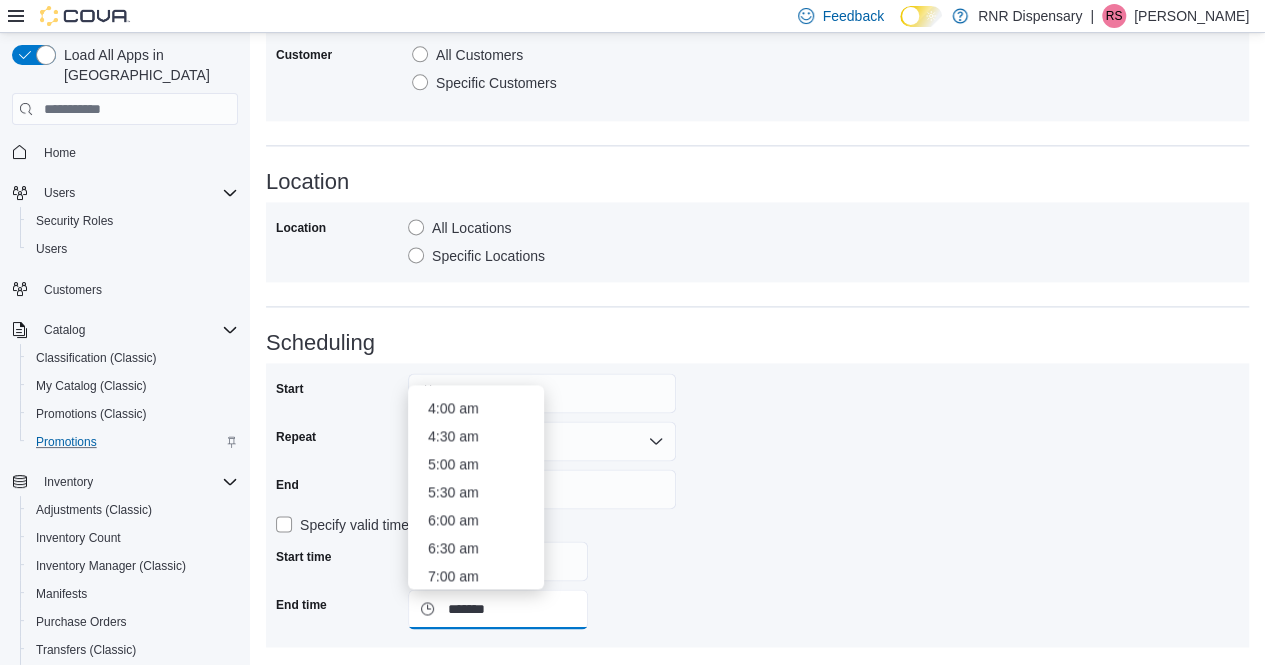 scroll, scrollTop: 0, scrollLeft: 0, axis: both 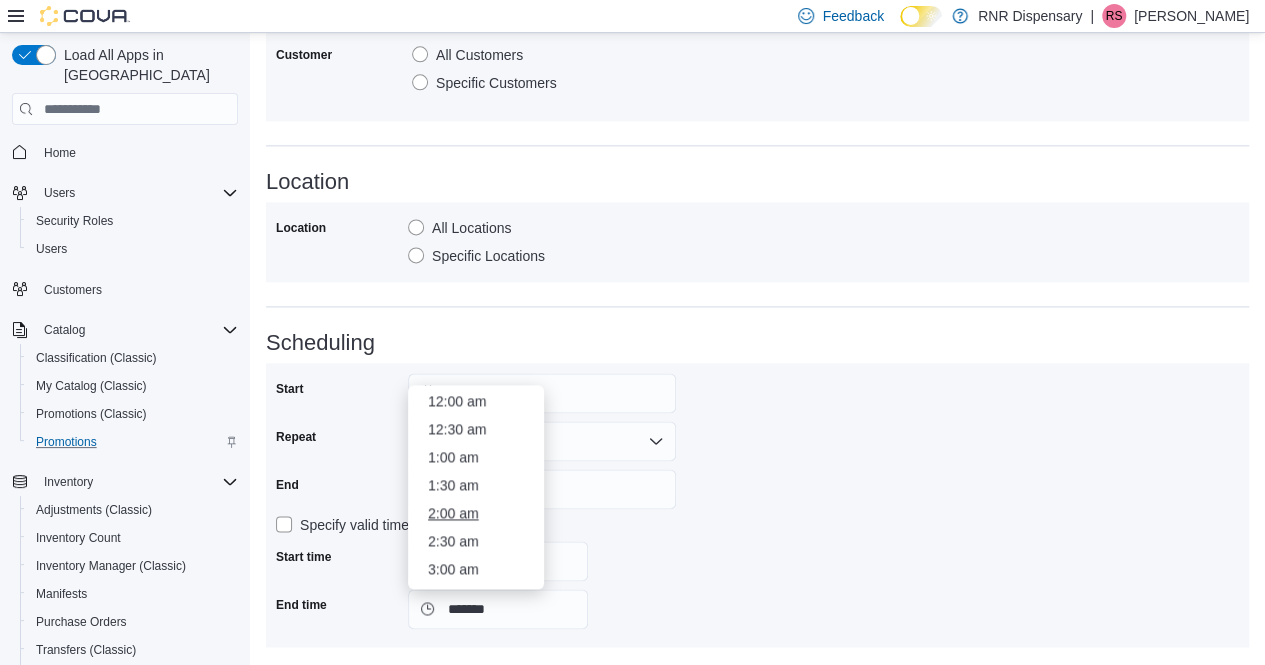 click on "2:00 am" at bounding box center [476, 513] 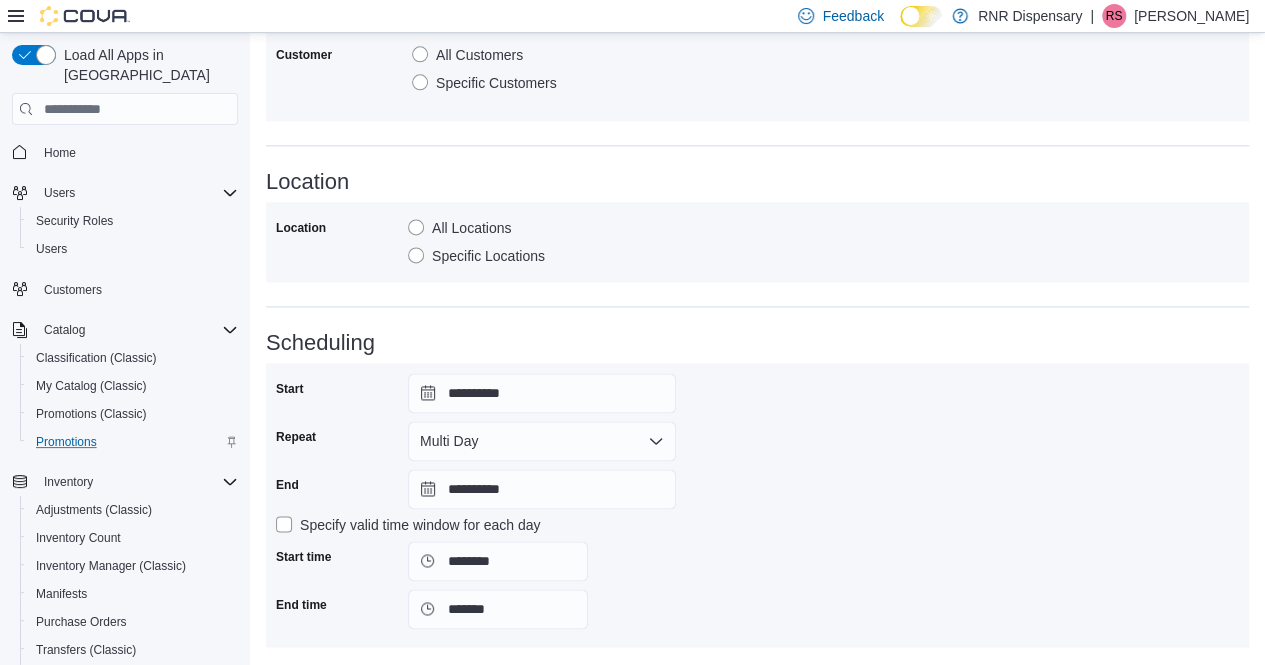 click on "**********" at bounding box center [757, 505] 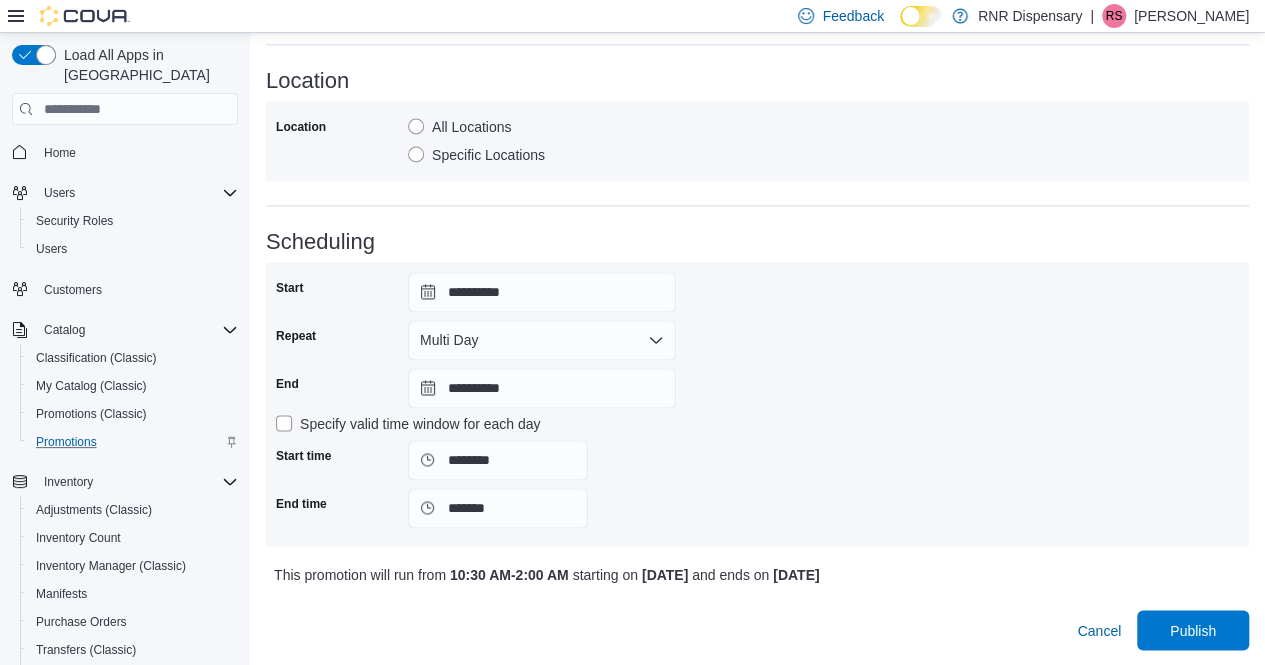 scroll, scrollTop: 1348, scrollLeft: 0, axis: vertical 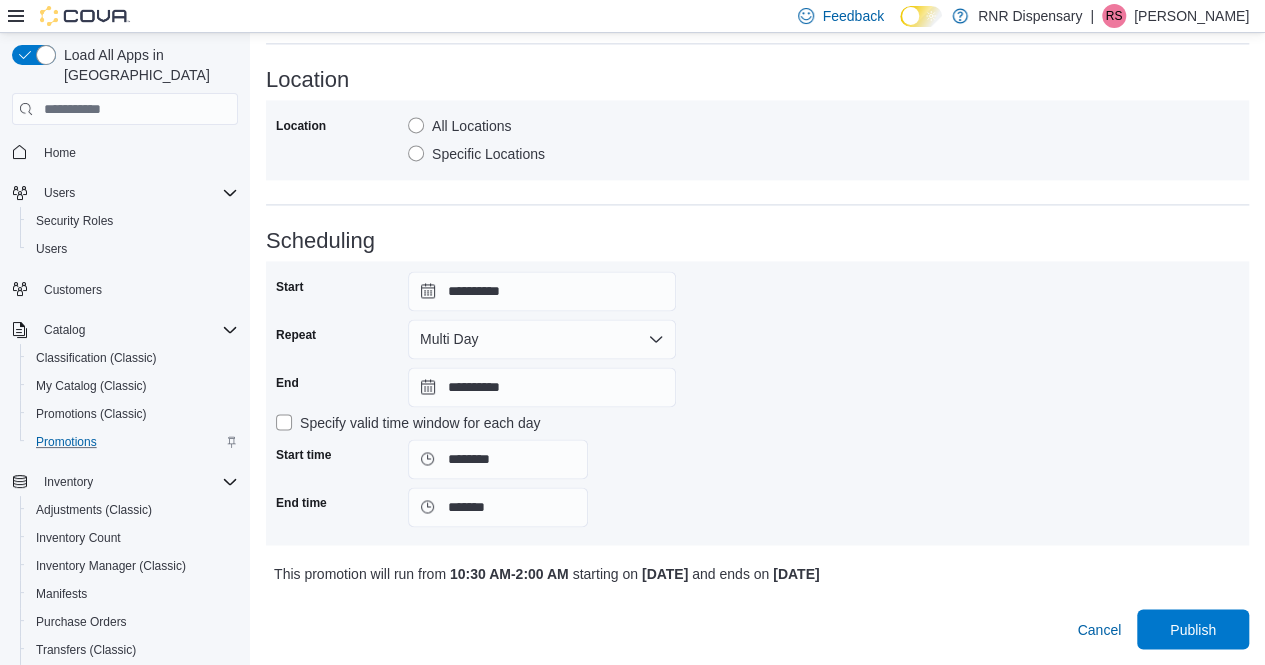 click on "Specify valid time window for each day" at bounding box center (408, 423) 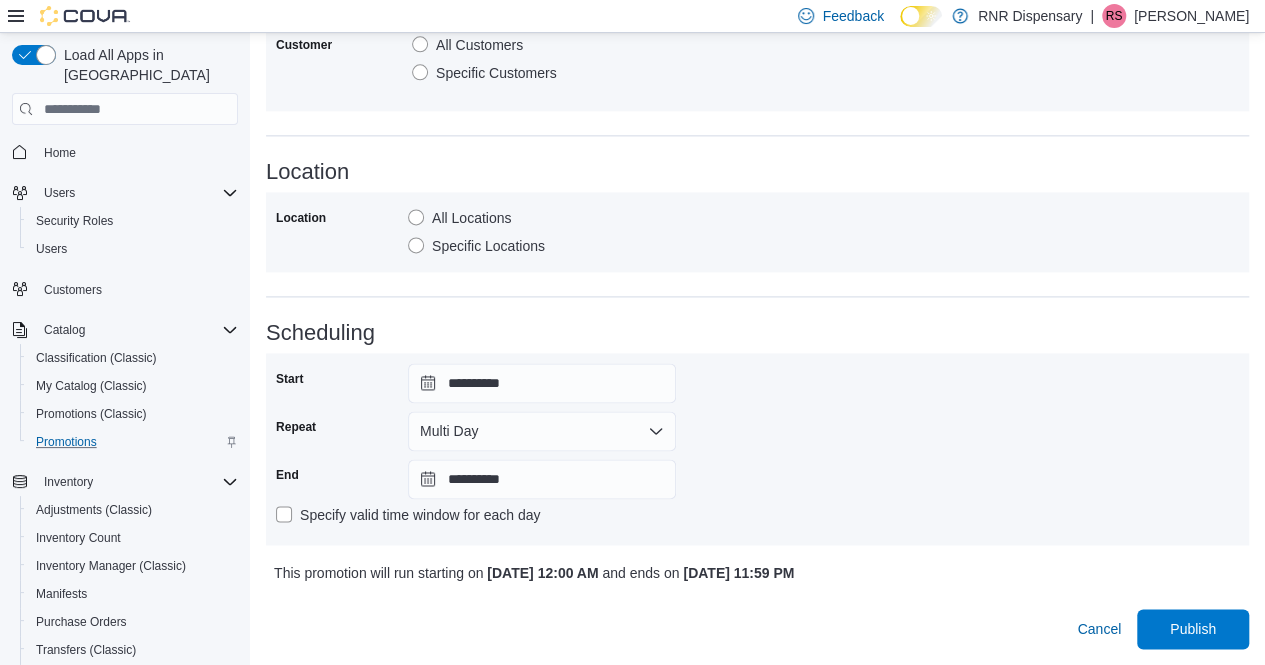 scroll, scrollTop: 1256, scrollLeft: 0, axis: vertical 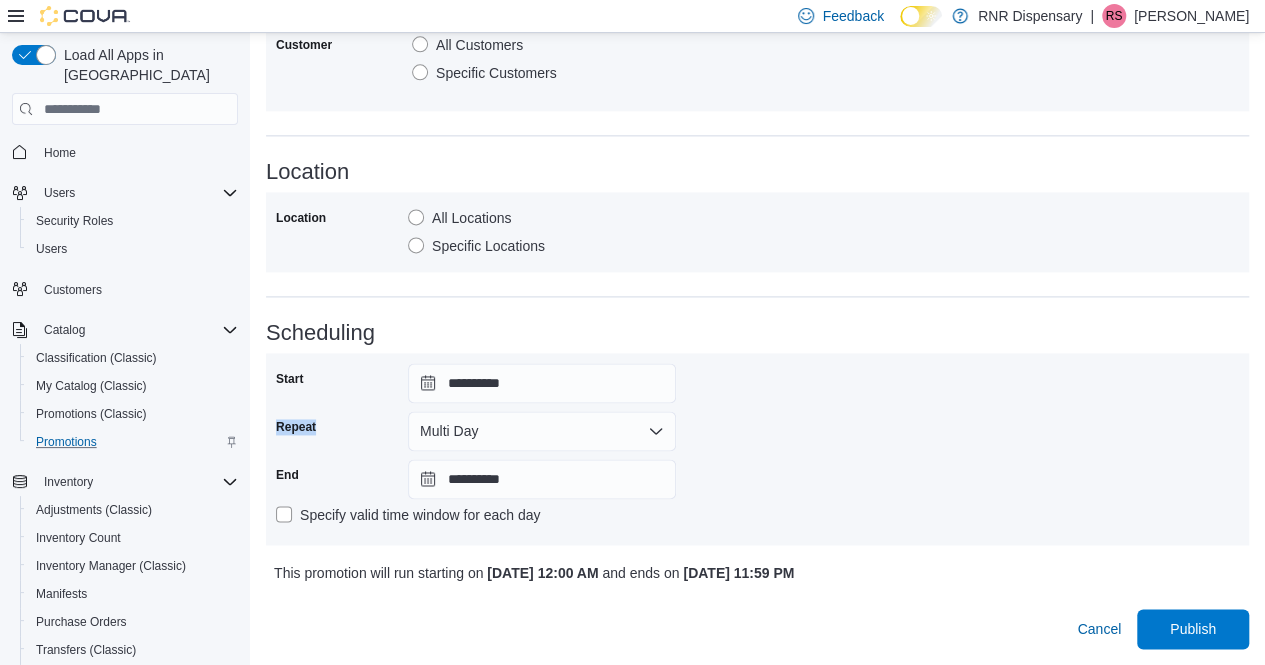 click on "Repeat" at bounding box center (296, 427) 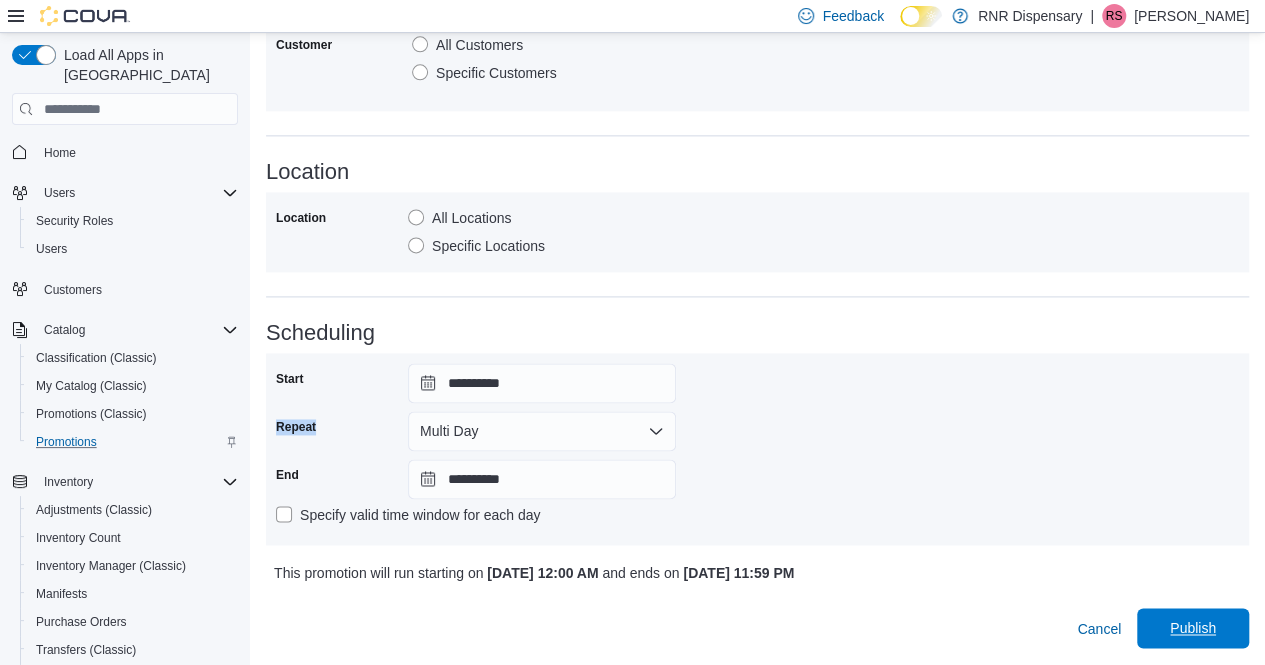 click on "Publish" at bounding box center [1193, 628] 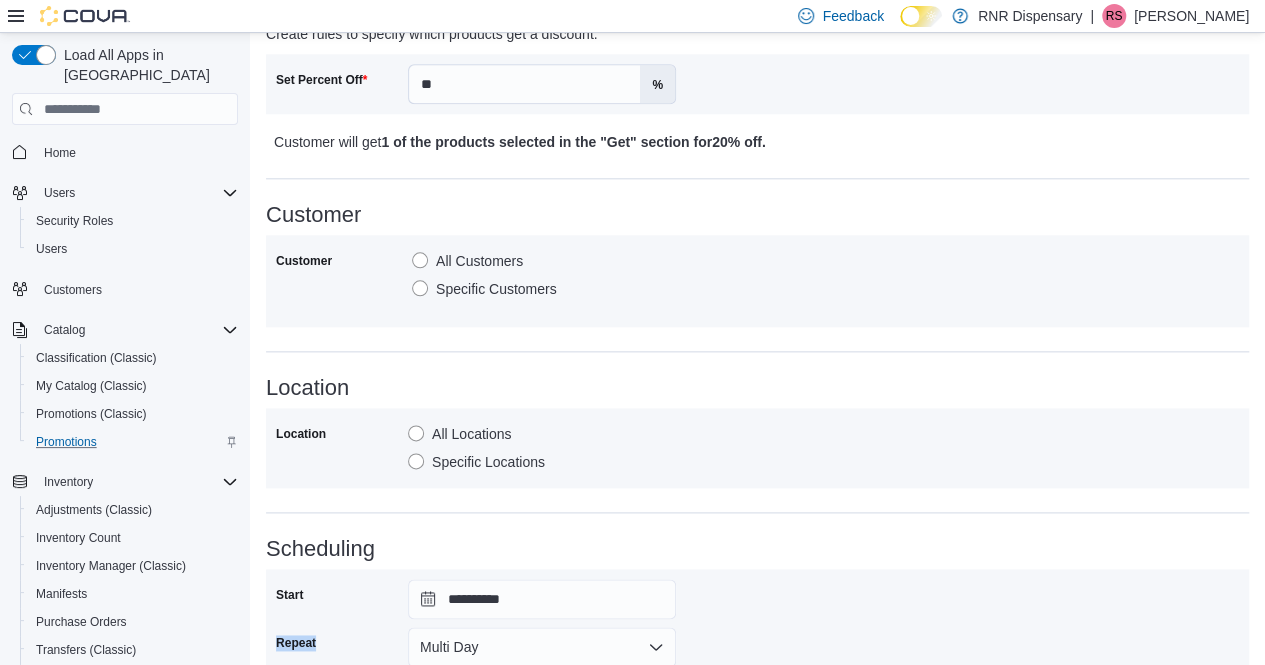 scroll, scrollTop: 1256, scrollLeft: 0, axis: vertical 